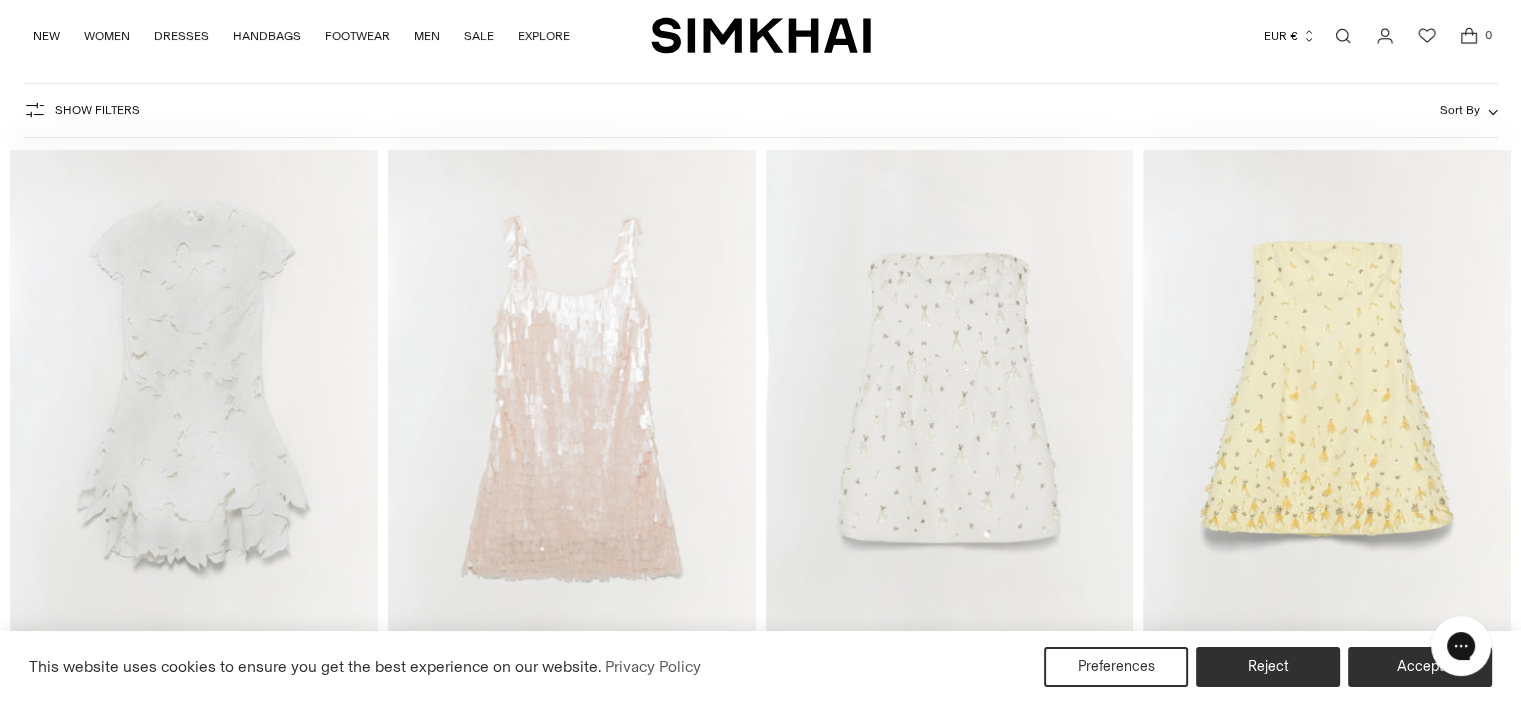 scroll, scrollTop: 0, scrollLeft: 0, axis: both 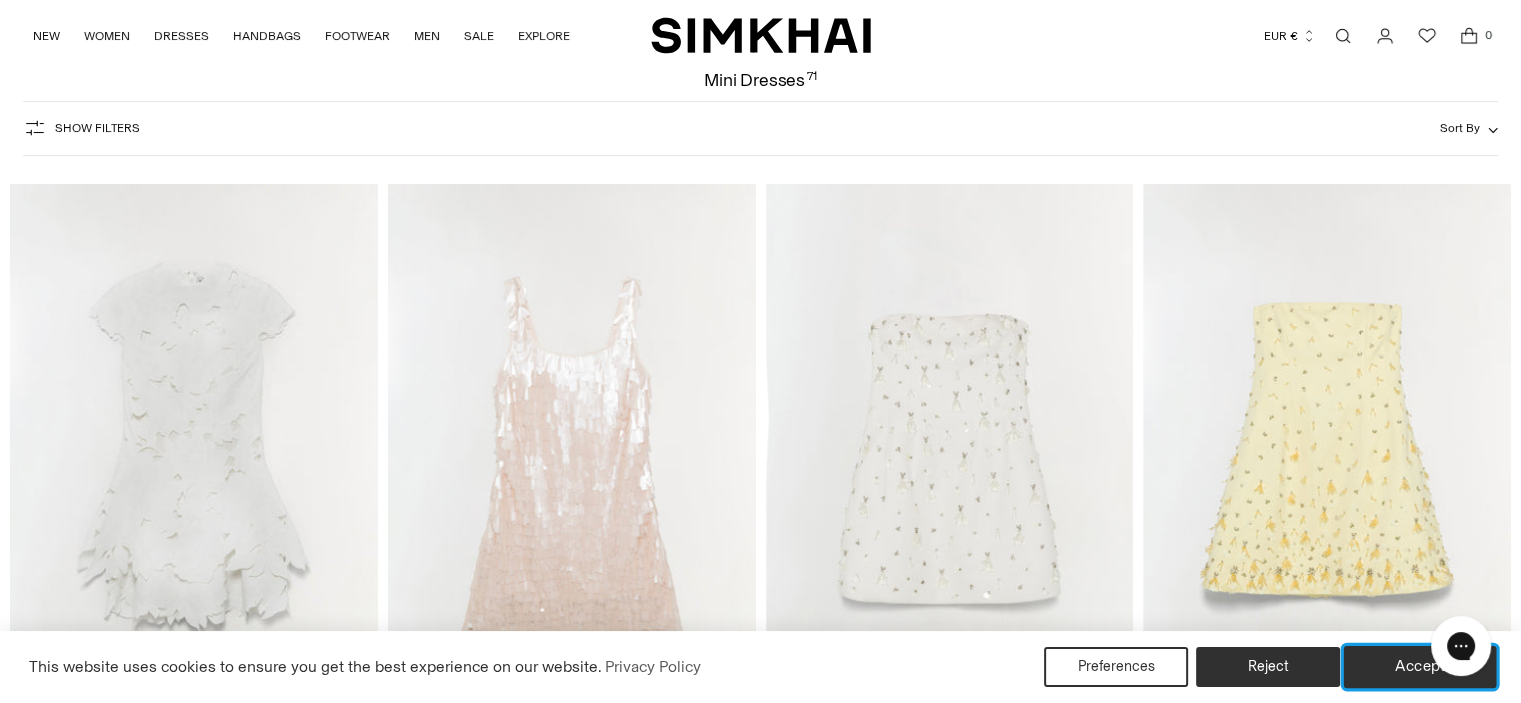 click on "Accept" at bounding box center [1420, 667] 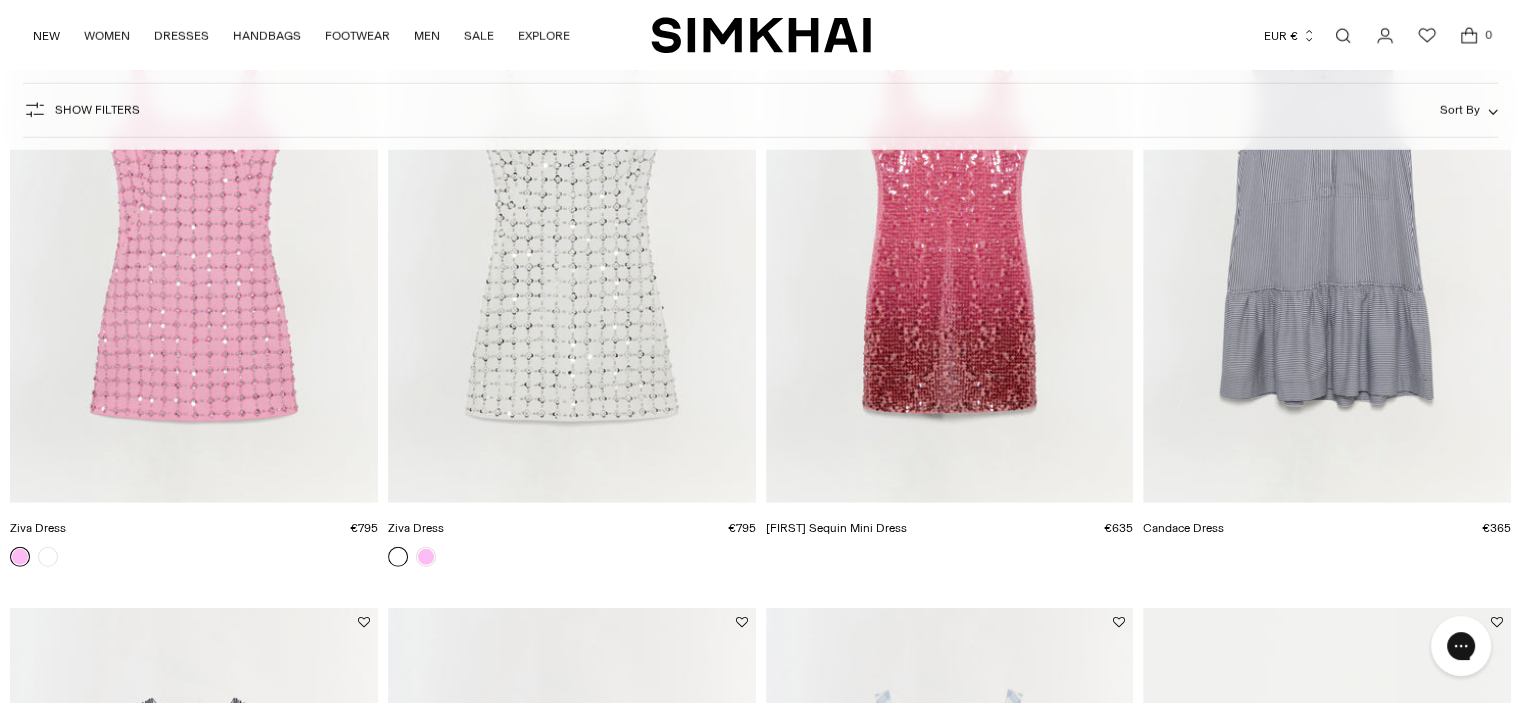 scroll, scrollTop: 5511, scrollLeft: 0, axis: vertical 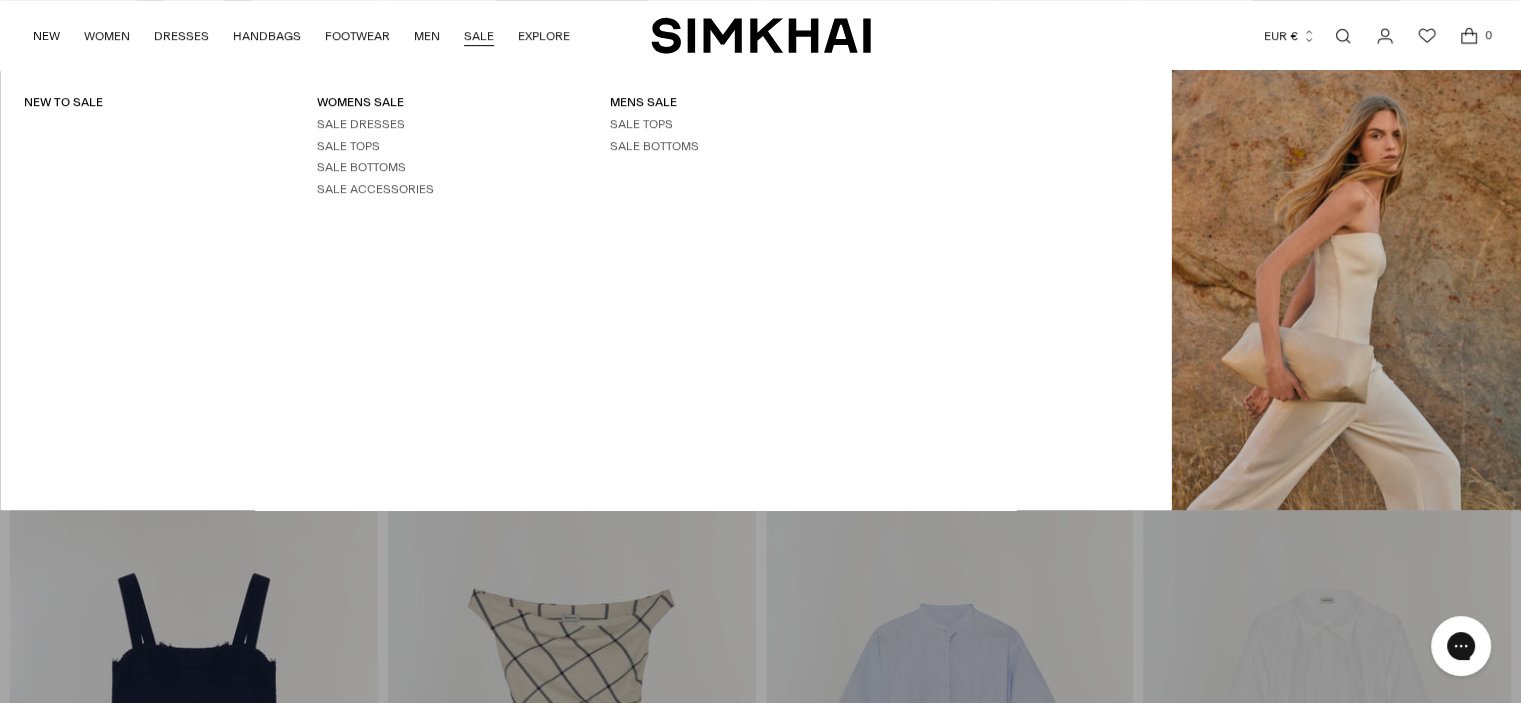 click on "SALE" at bounding box center (479, 36) 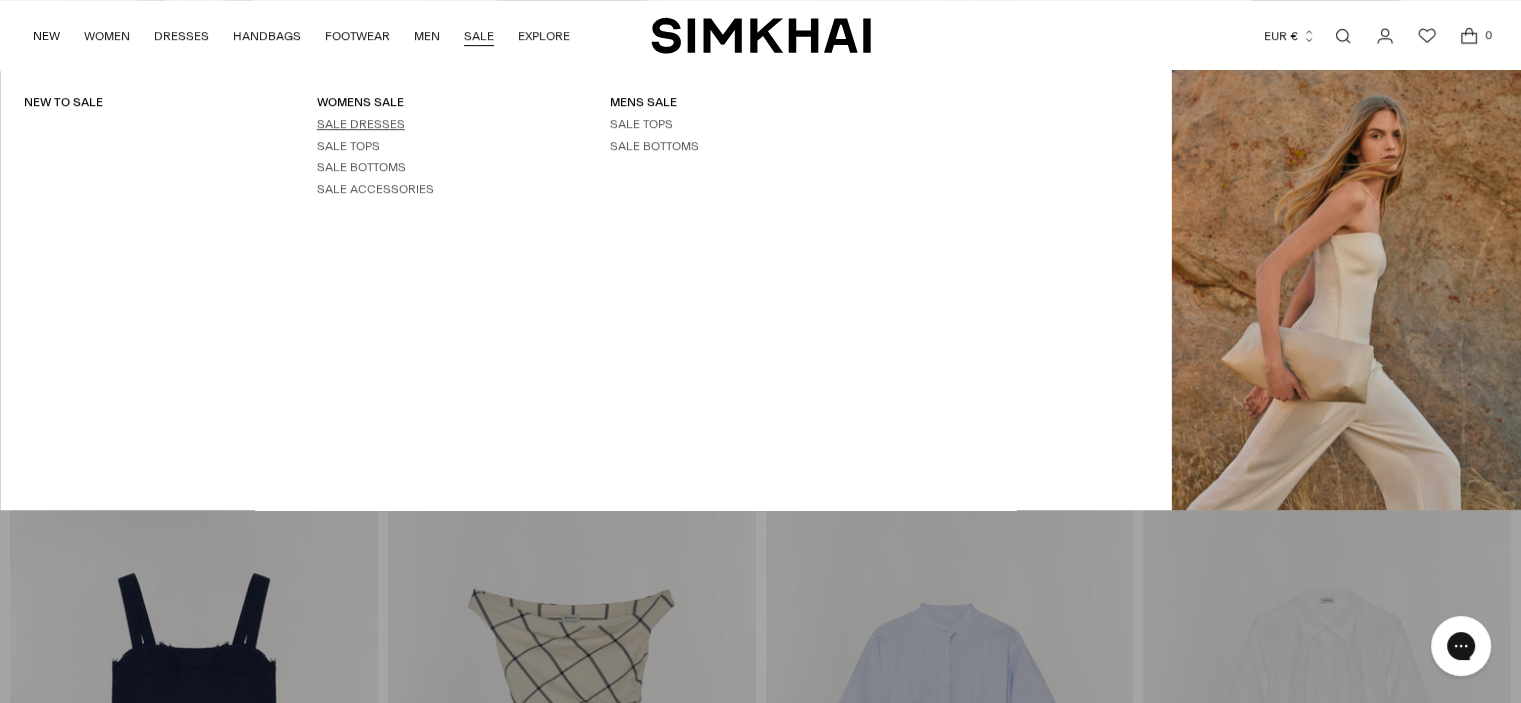 click on "SALE DRESSES" at bounding box center (361, 124) 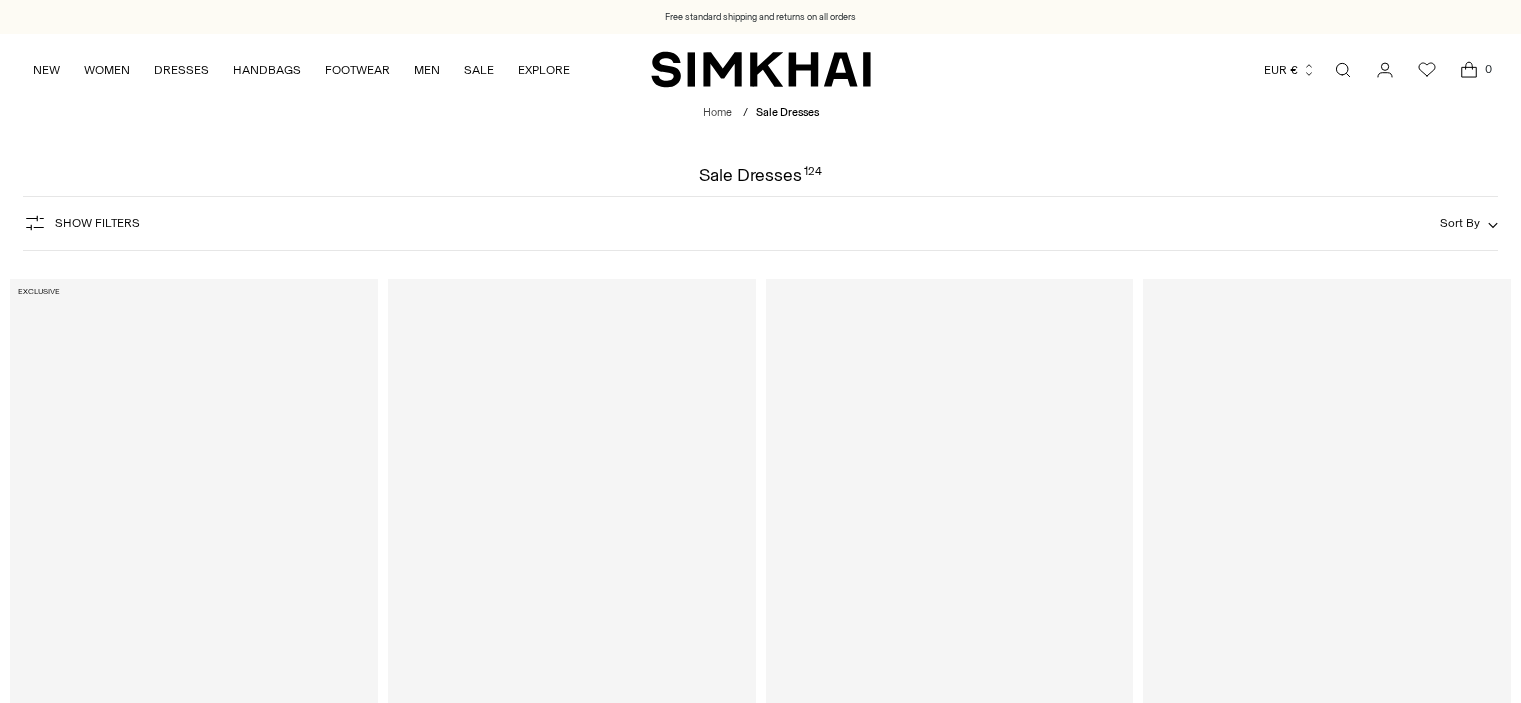 scroll, scrollTop: 0, scrollLeft: 0, axis: both 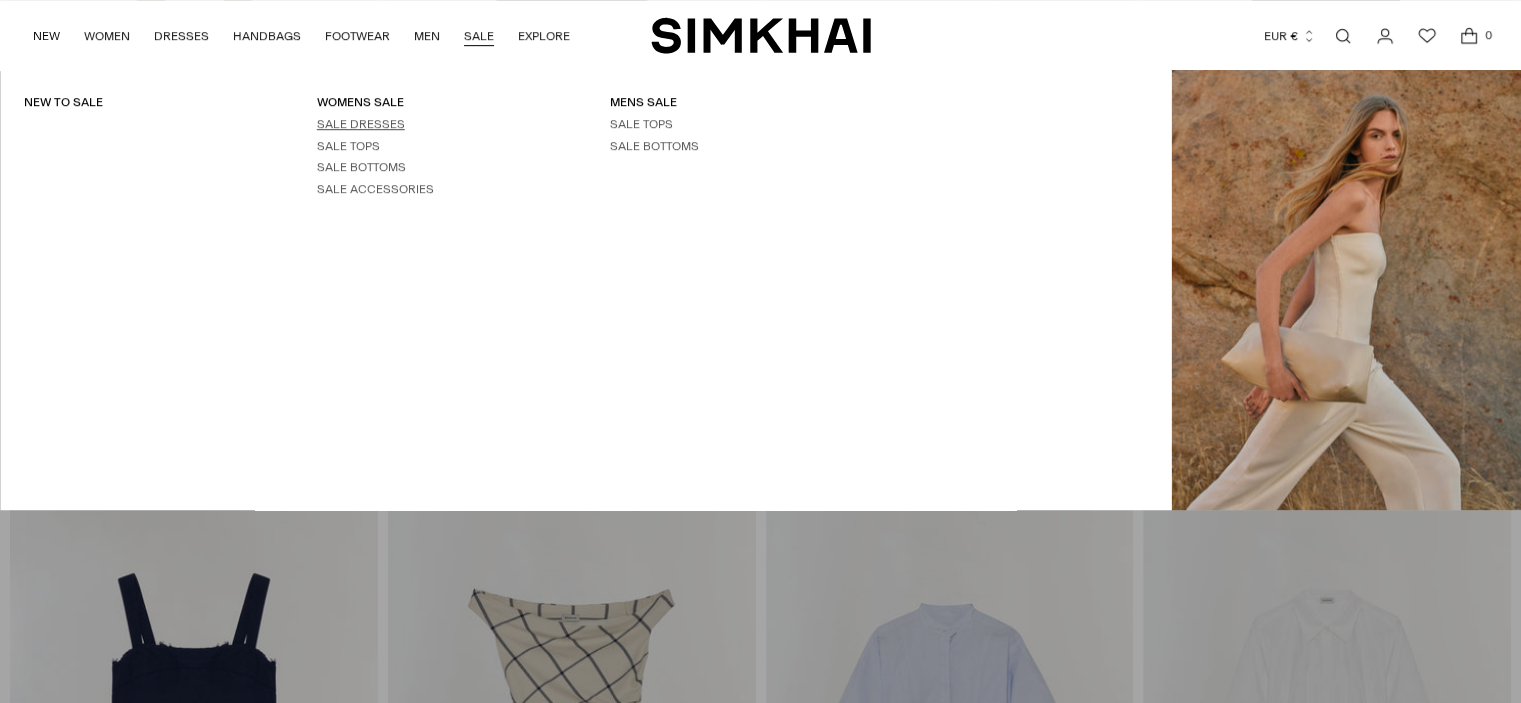 click on "SALE DRESSES" at bounding box center (361, 124) 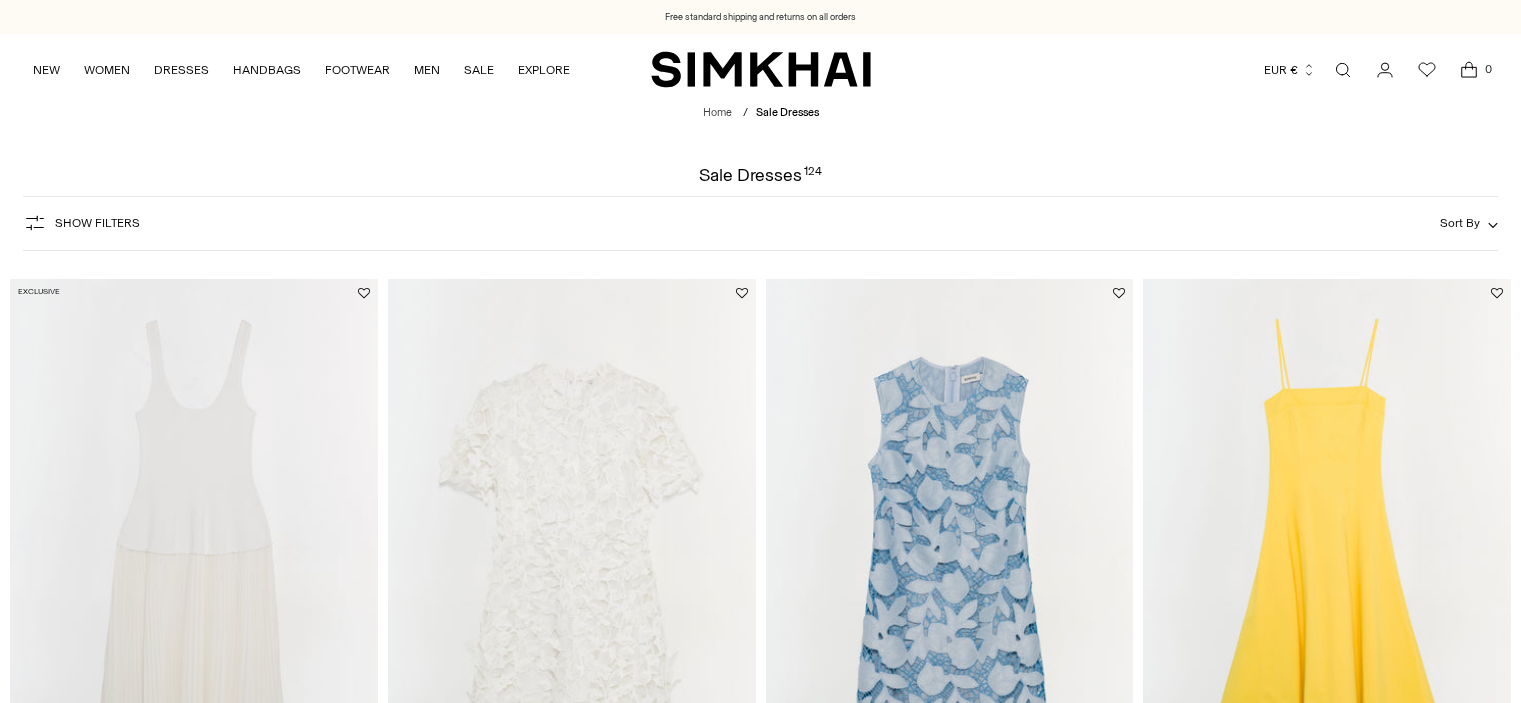 scroll, scrollTop: 0, scrollLeft: 0, axis: both 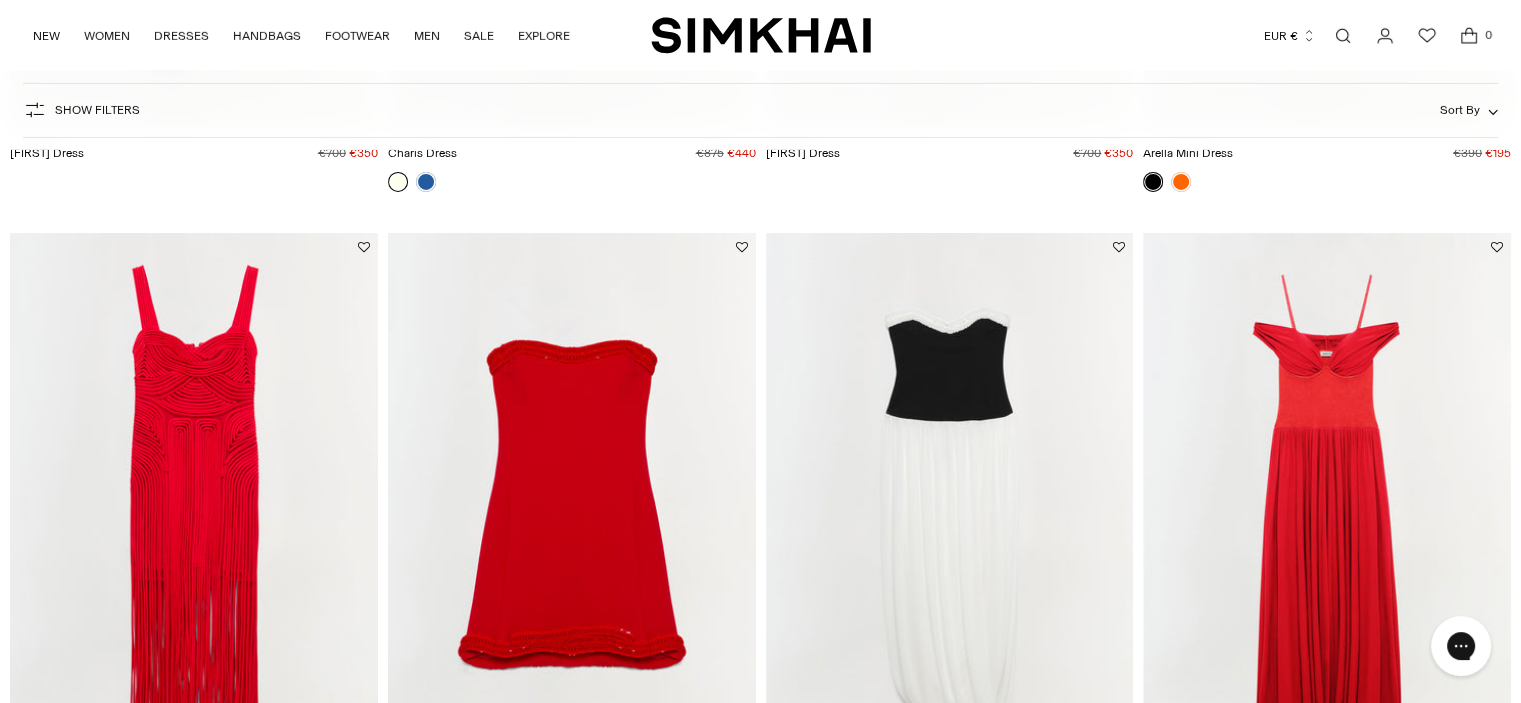 click at bounding box center [0, 0] 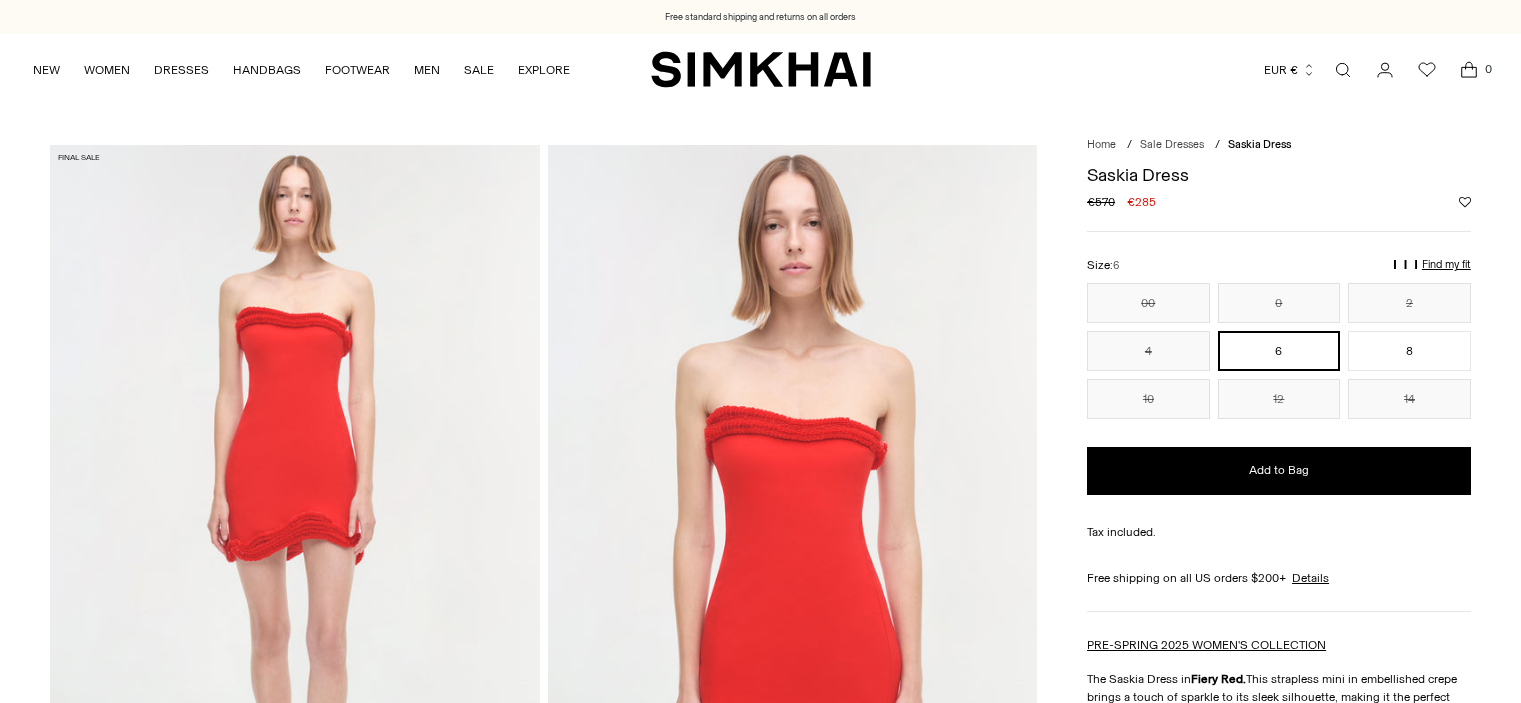 scroll, scrollTop: 0, scrollLeft: 0, axis: both 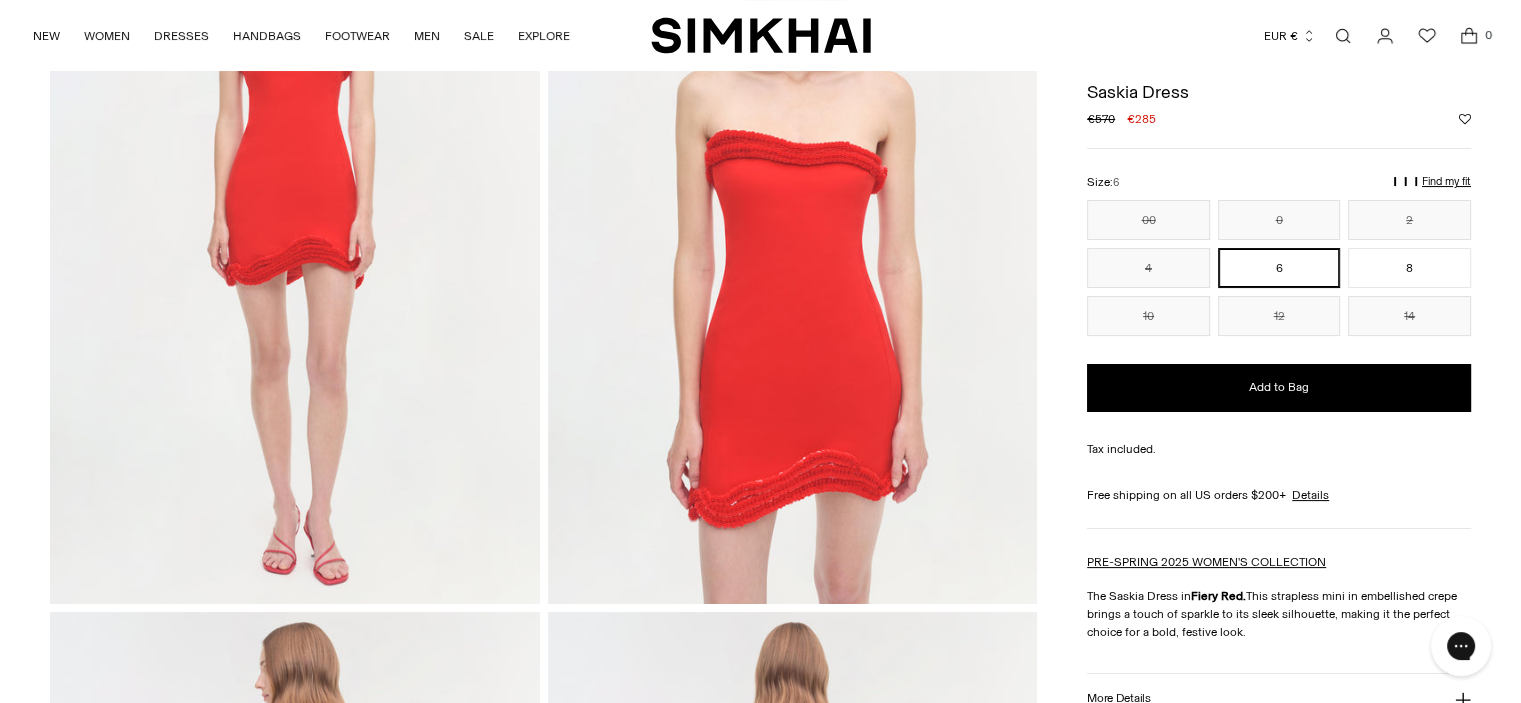click on "Find my fit" at bounding box center (1196, 191) 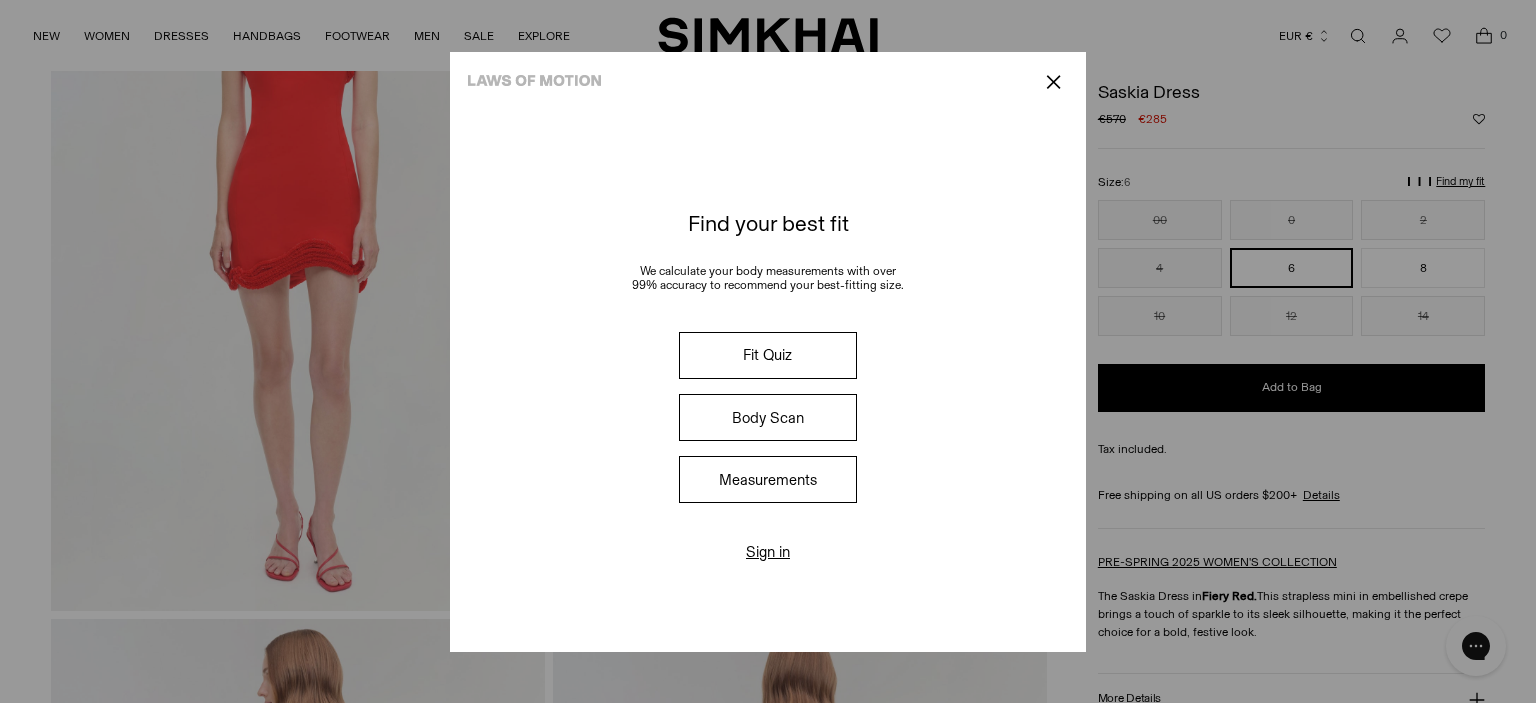 click on "Measurements" at bounding box center (768, 479) 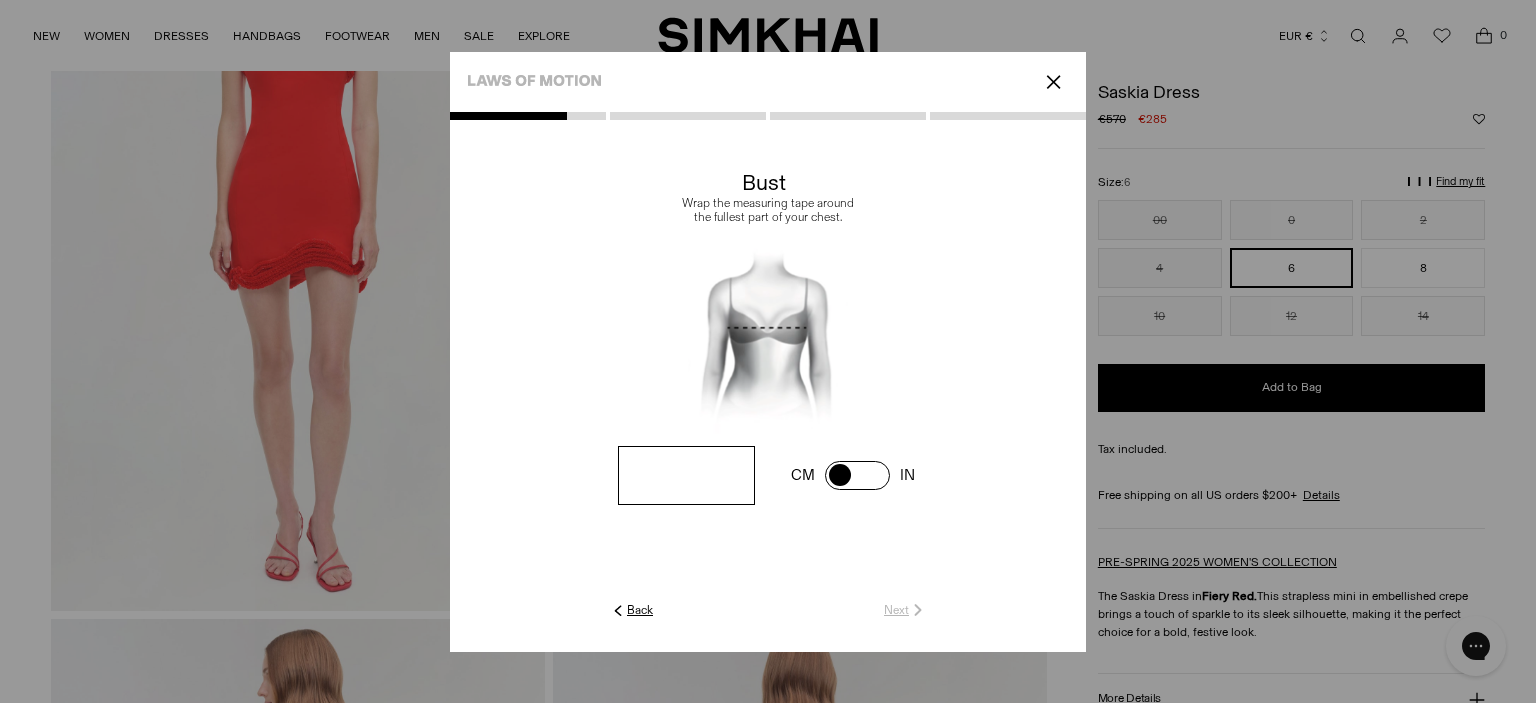 click at bounding box center [686, 475] 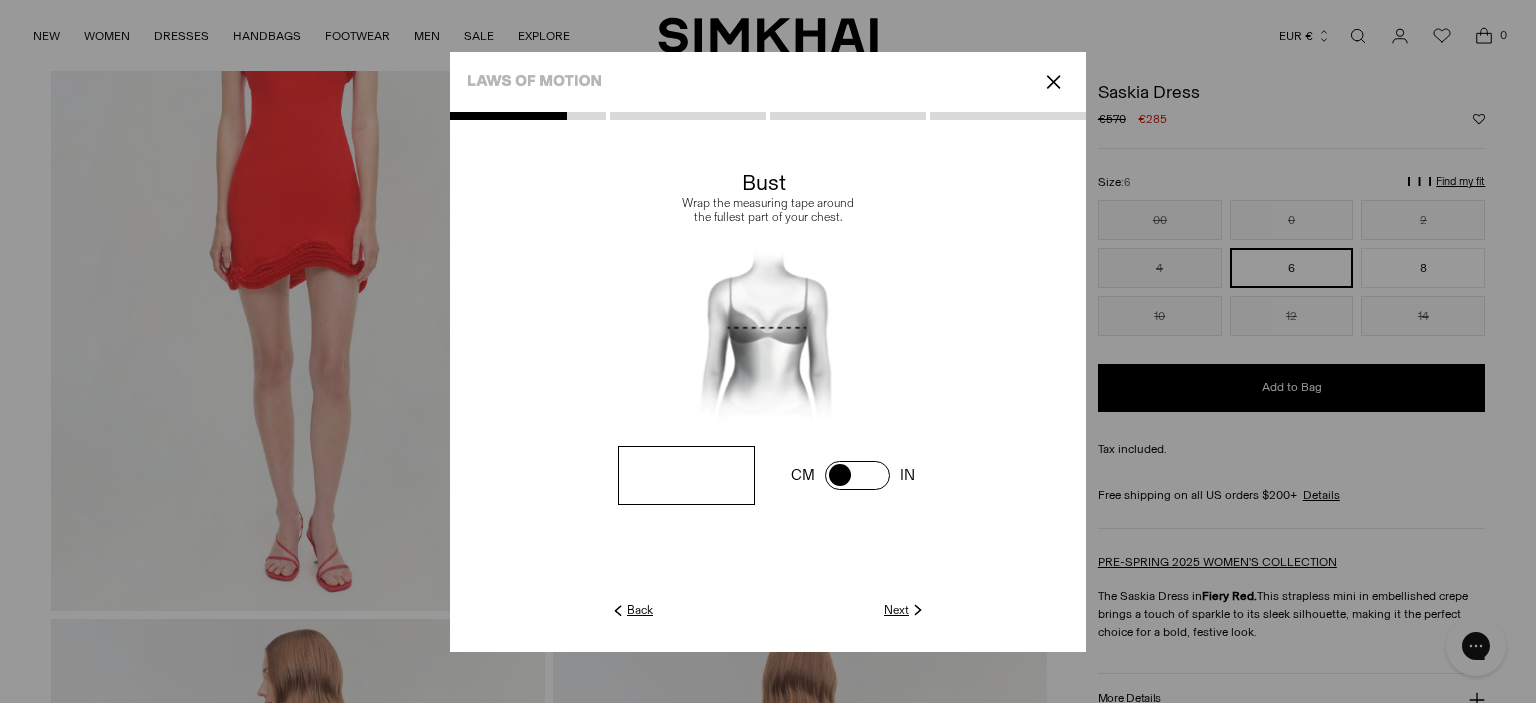 type on "**" 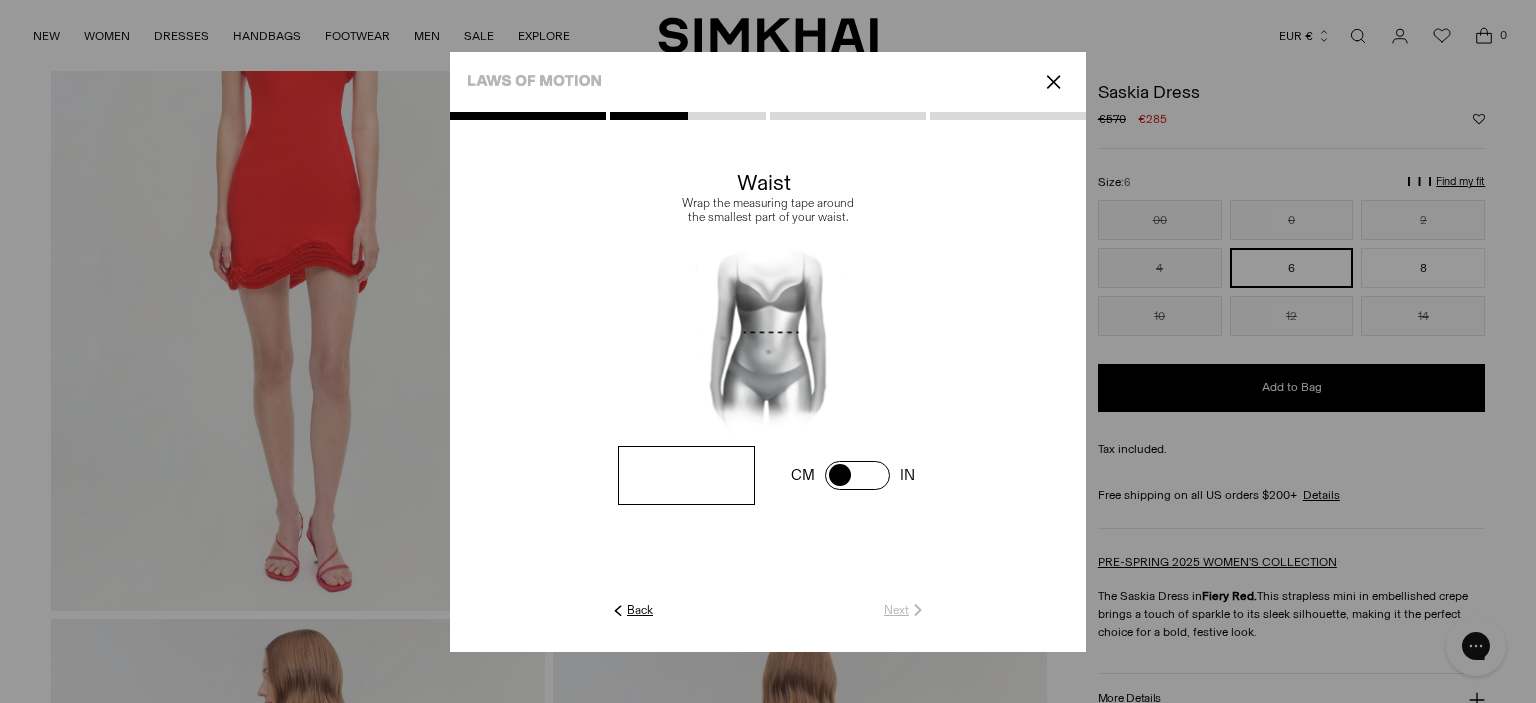 click at bounding box center (0, 0) 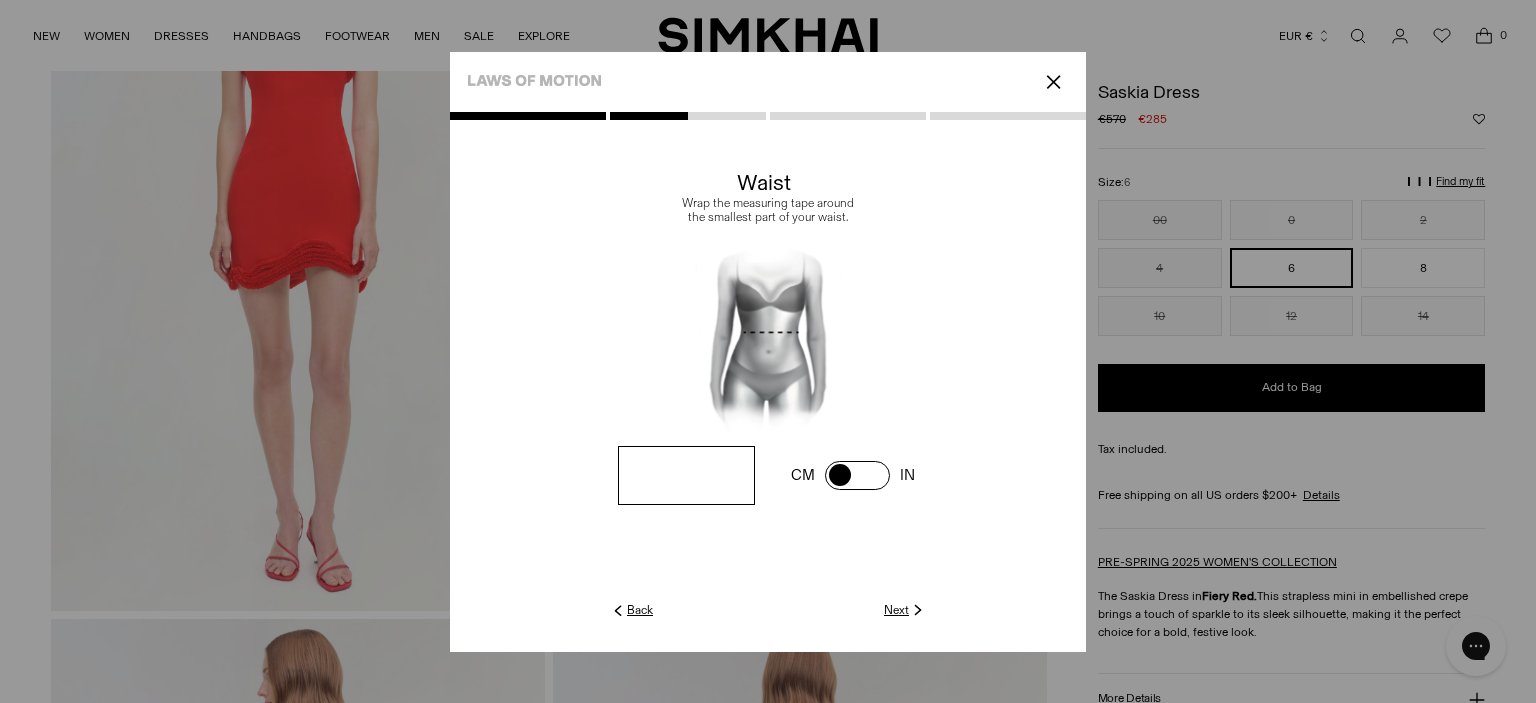 type on "**" 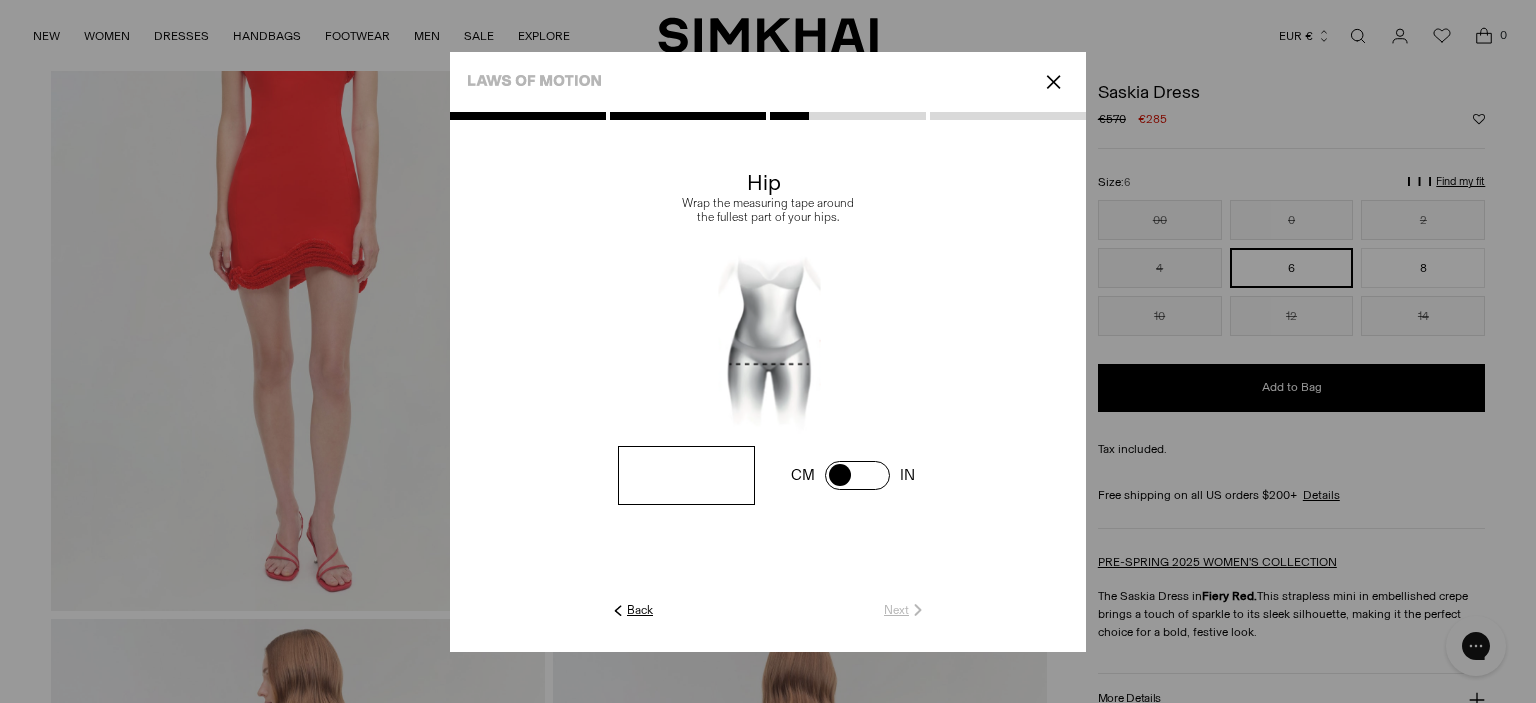 click at bounding box center (0, 0) 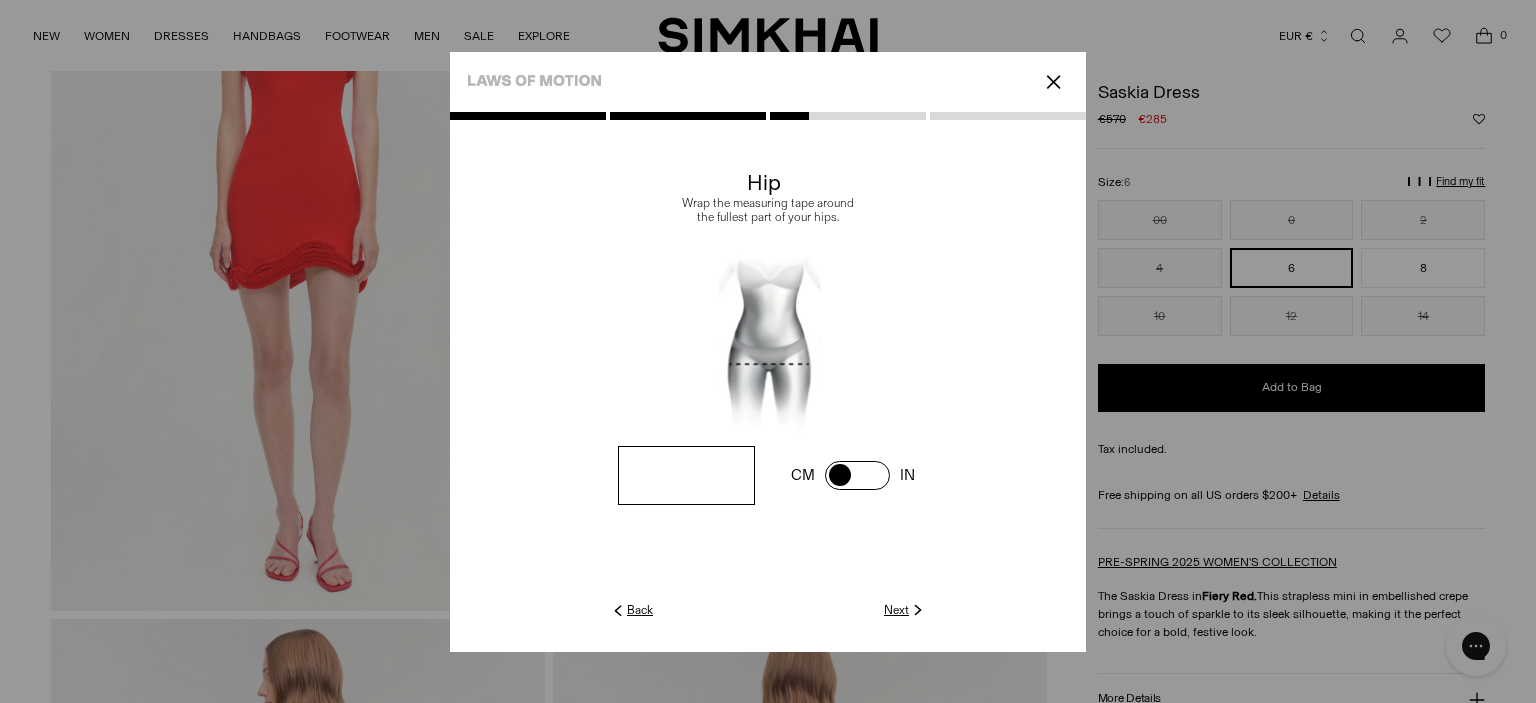 click on "Next" 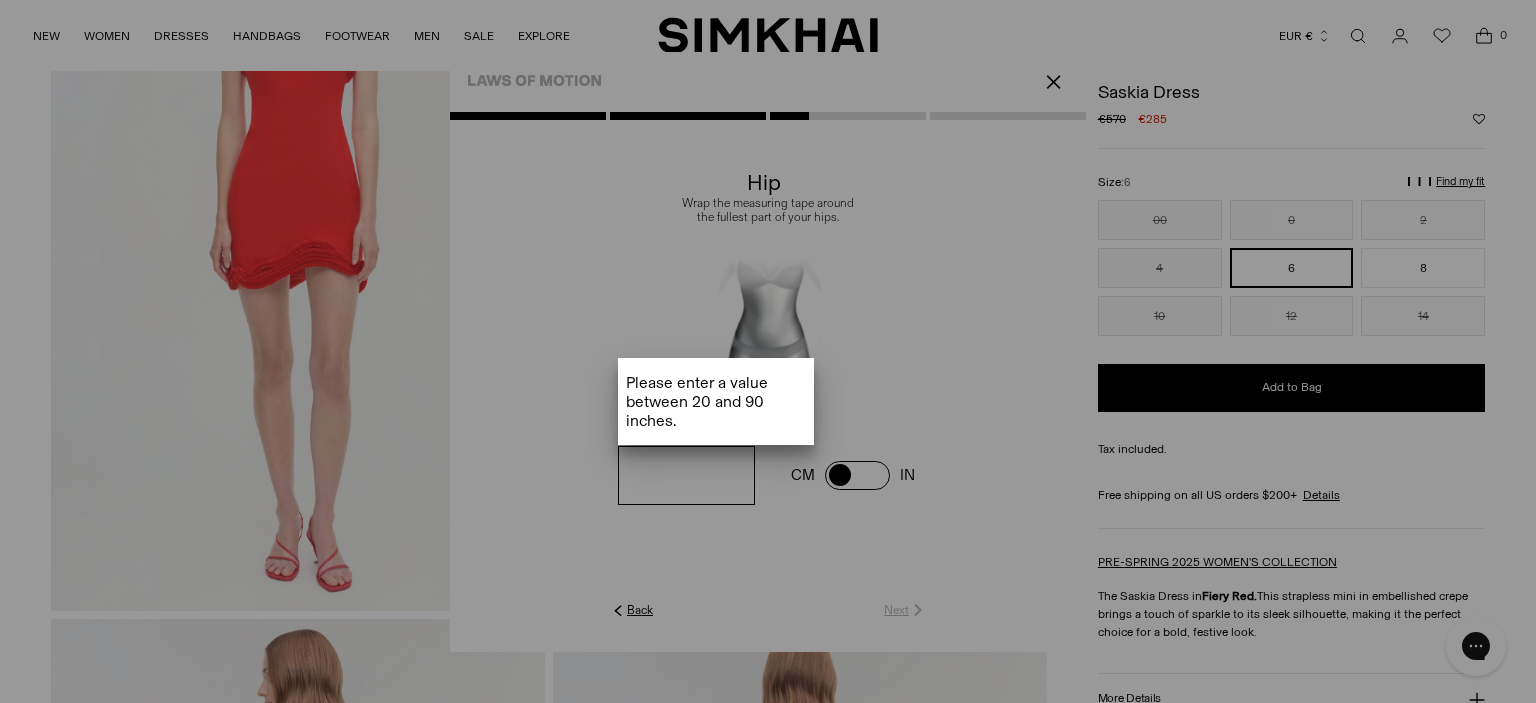click at bounding box center [768, 368] 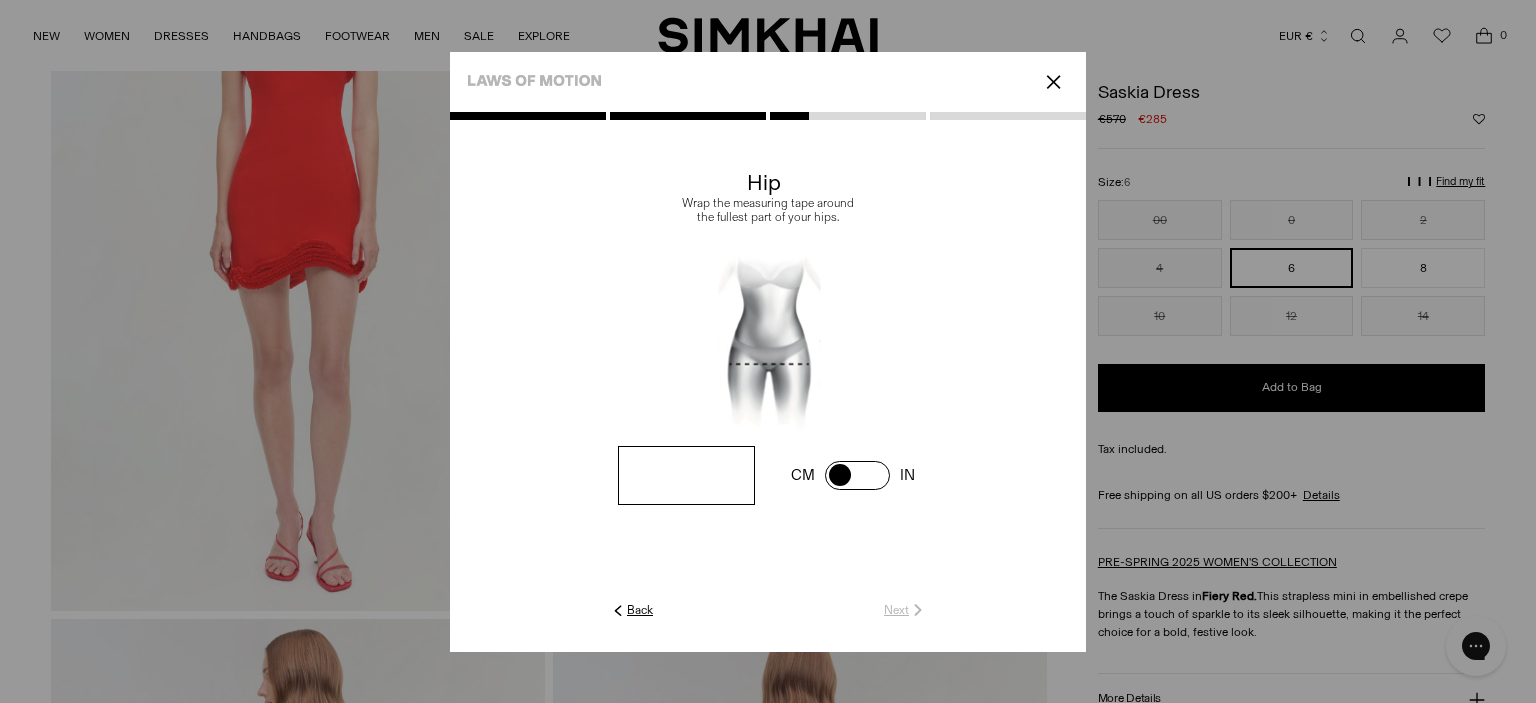 click on "**" at bounding box center (0, 0) 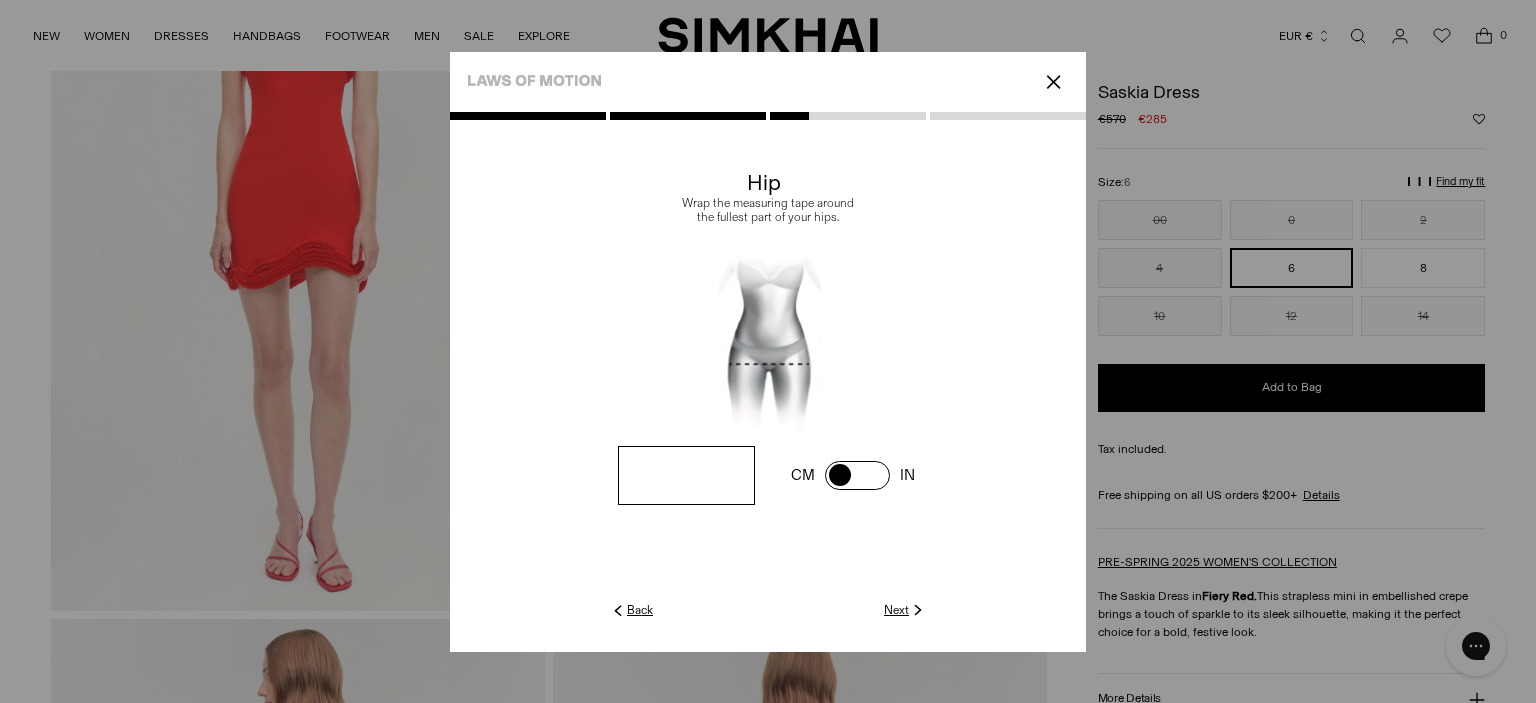 type on "**" 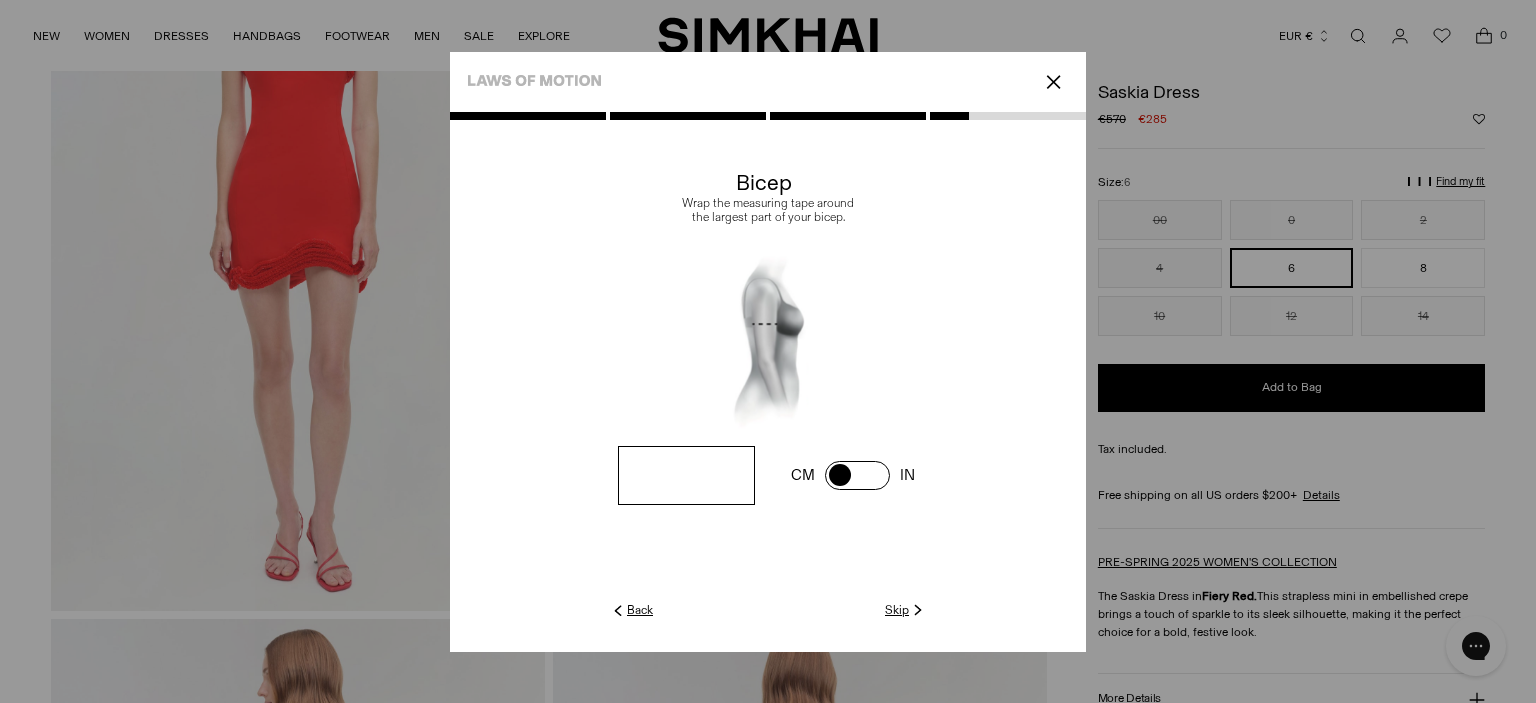 click at bounding box center (0, 0) 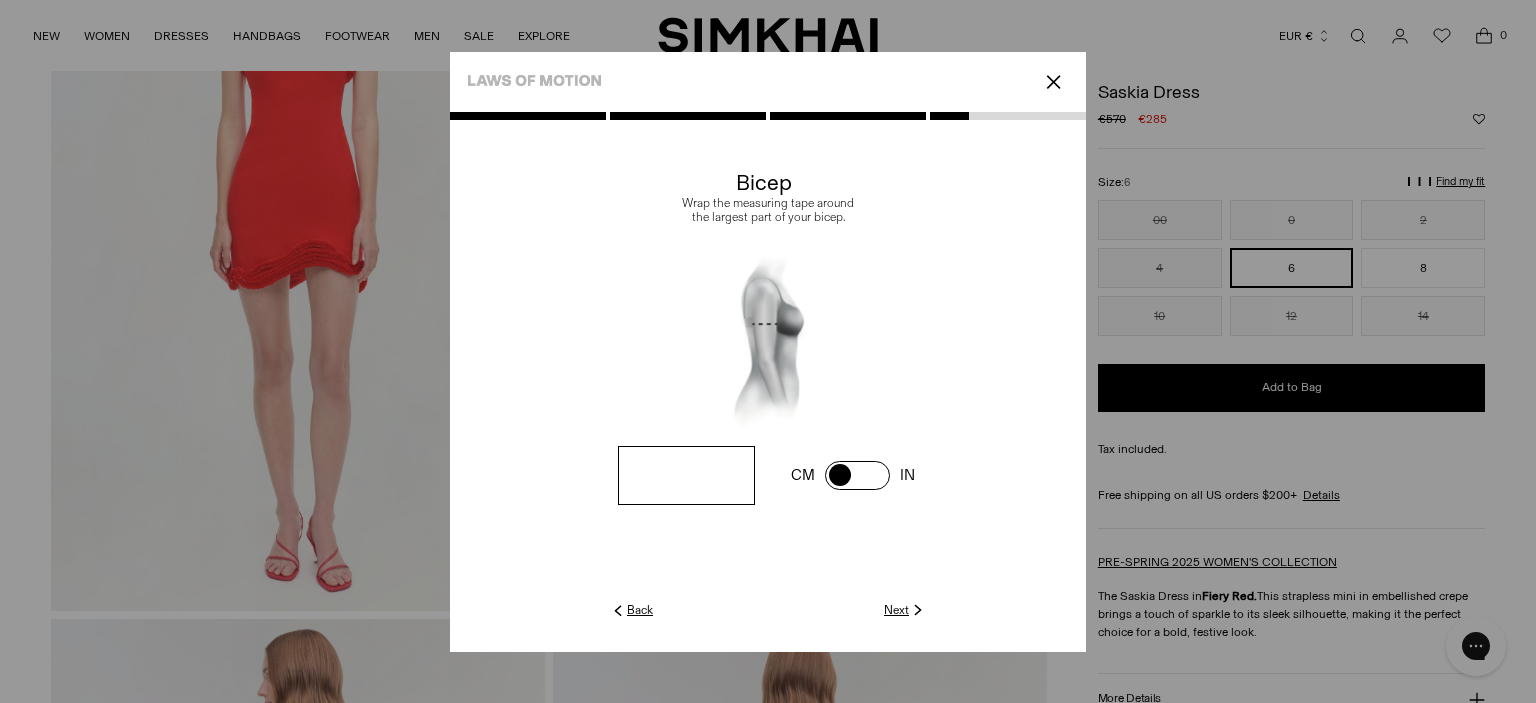 type on "**" 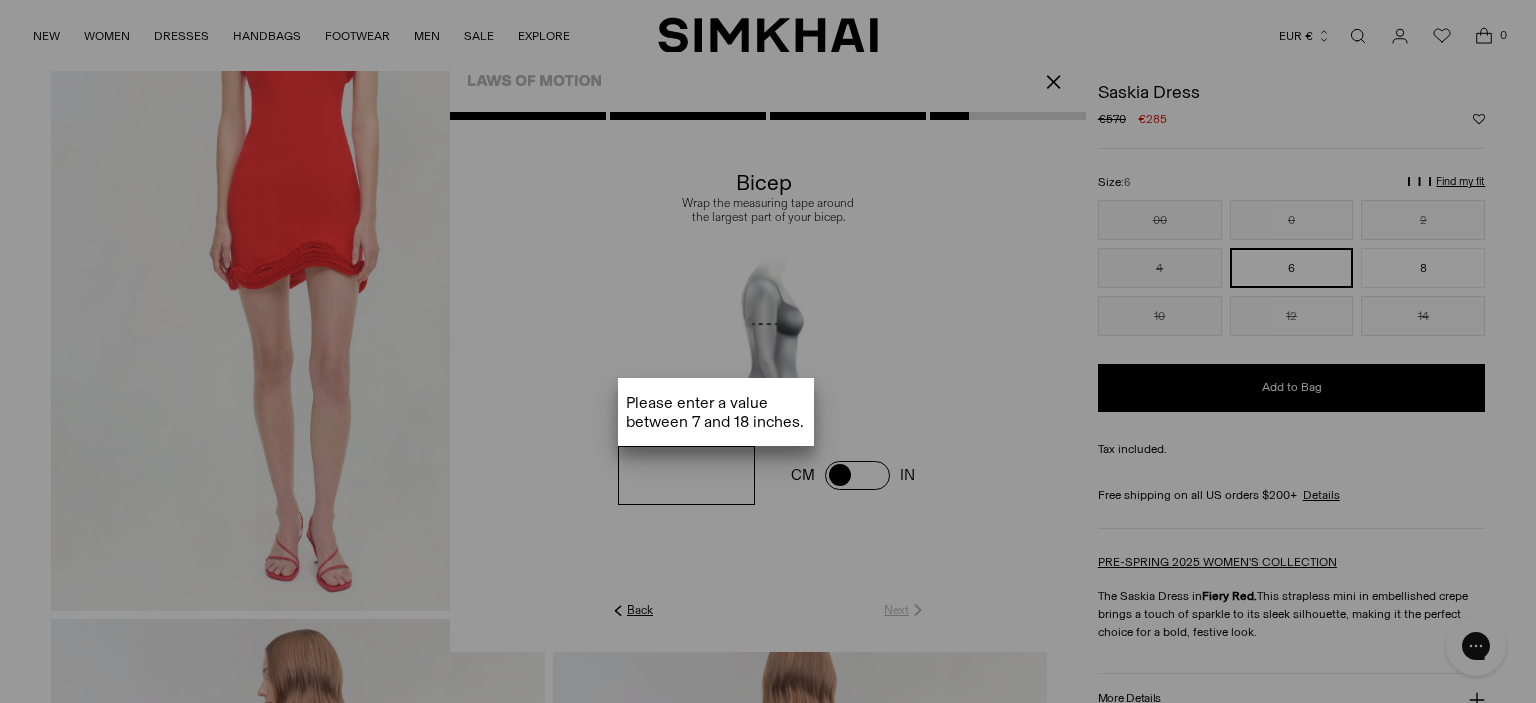 click at bounding box center (768, 368) 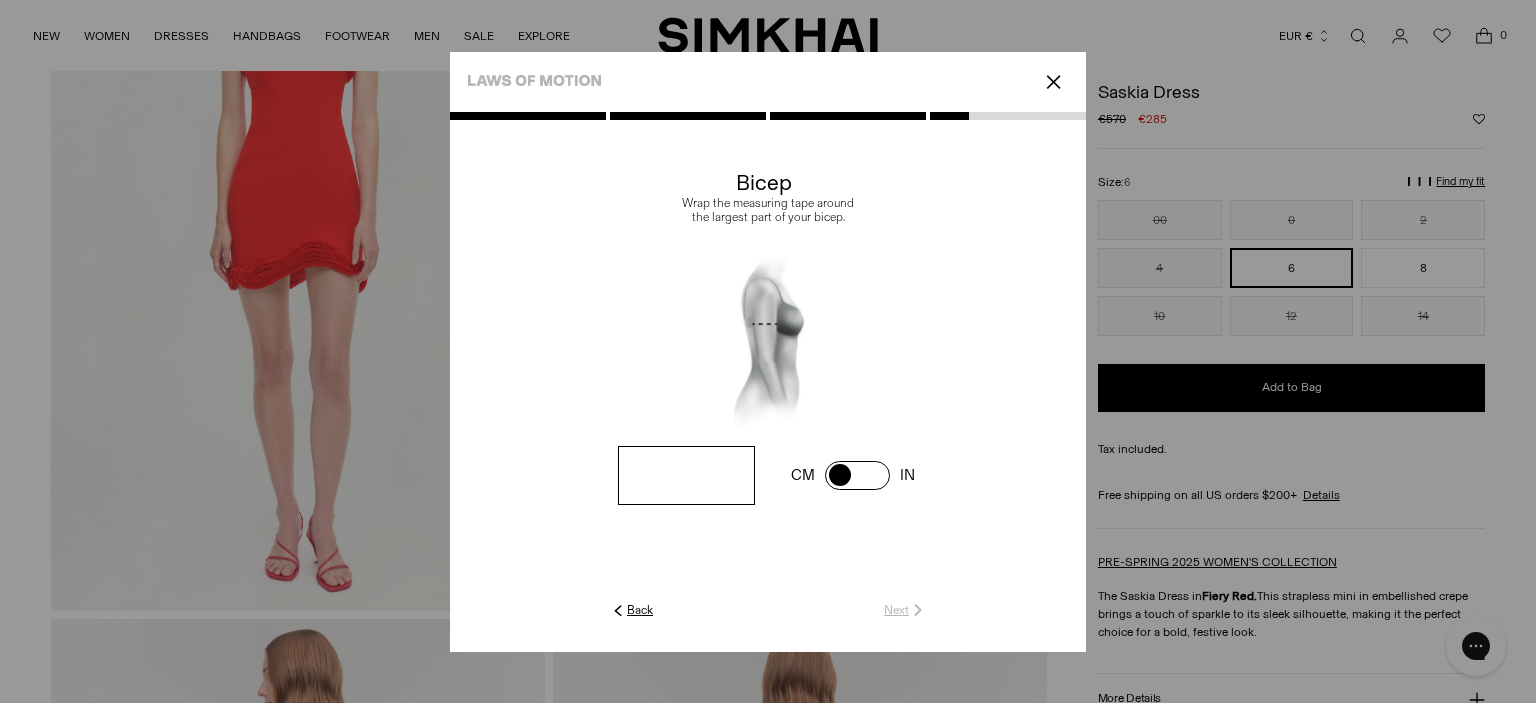 click on "**" at bounding box center [0, 0] 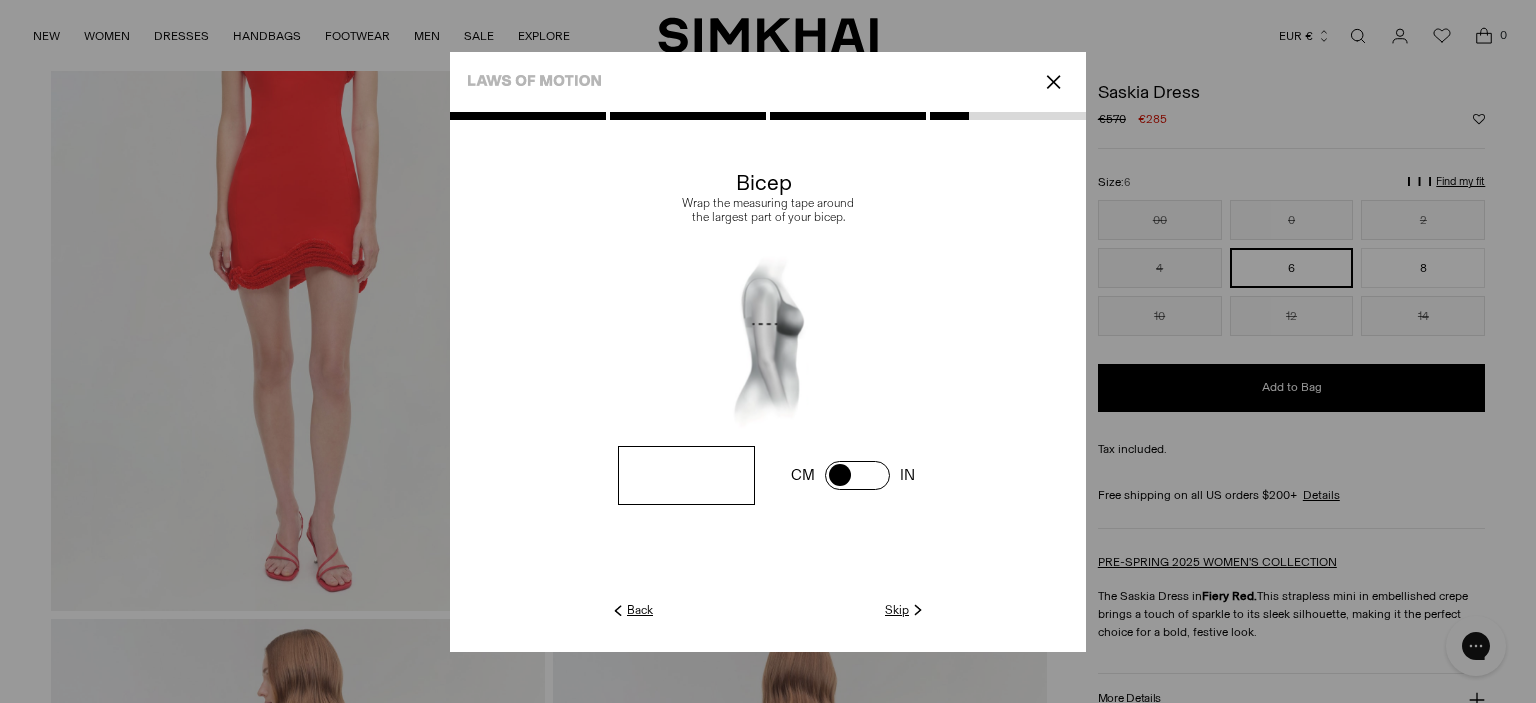 click at bounding box center (0, 0) 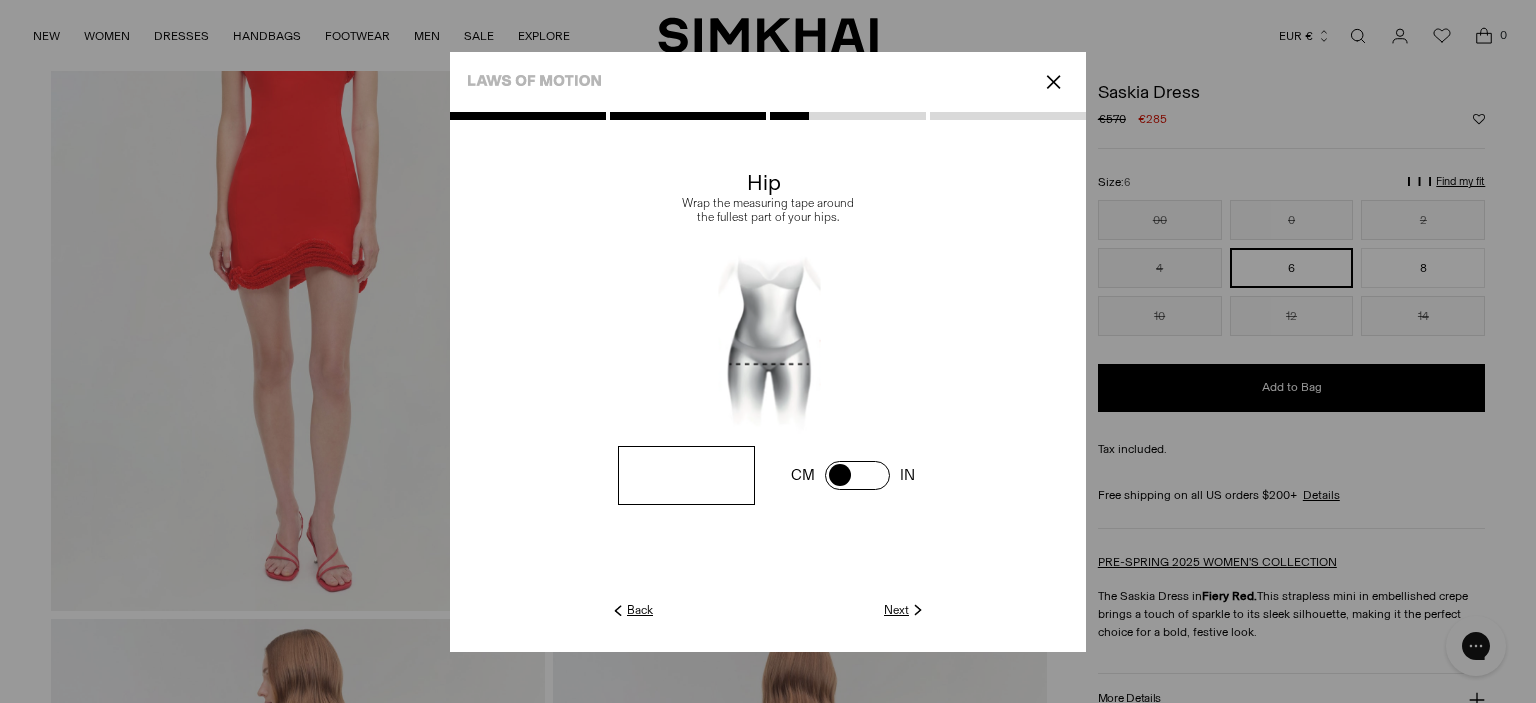 click on "Back" 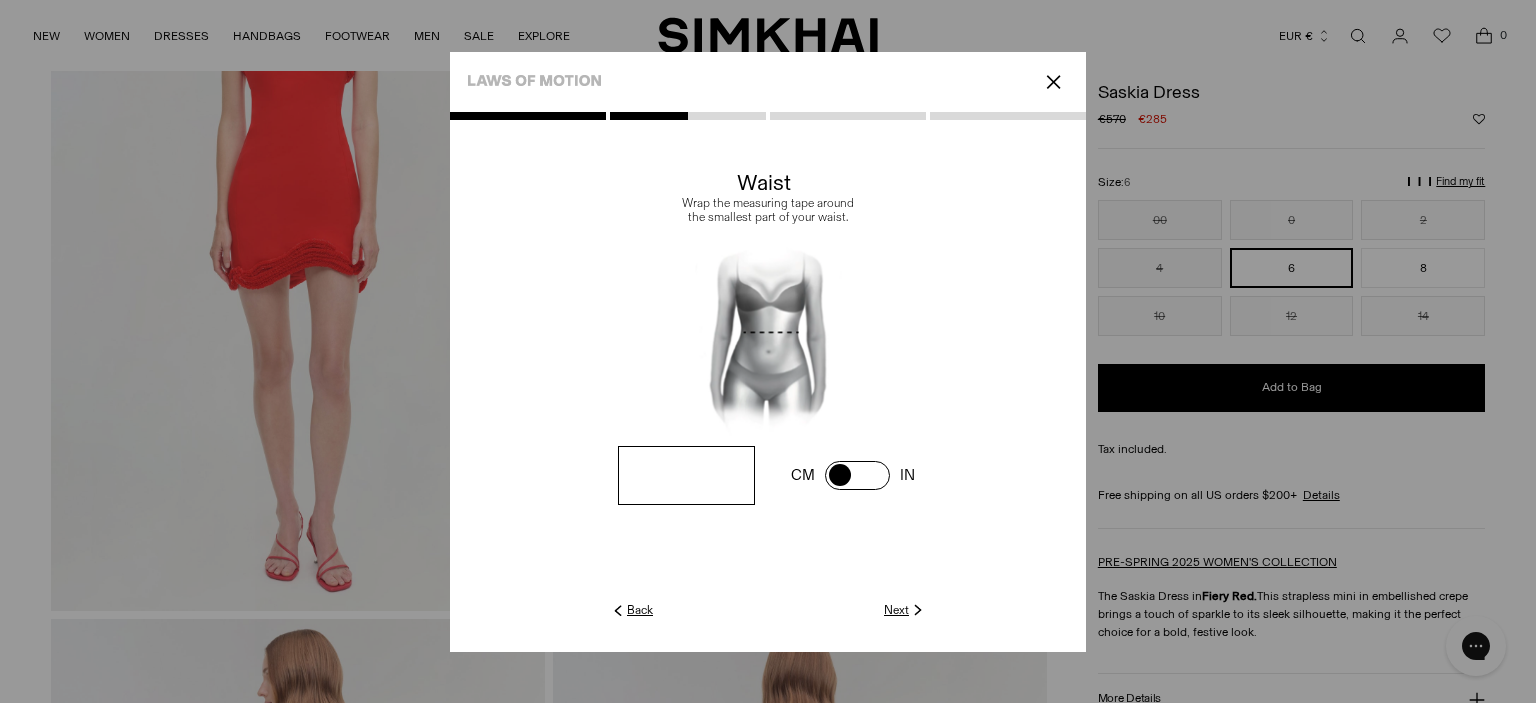 click on "Back" 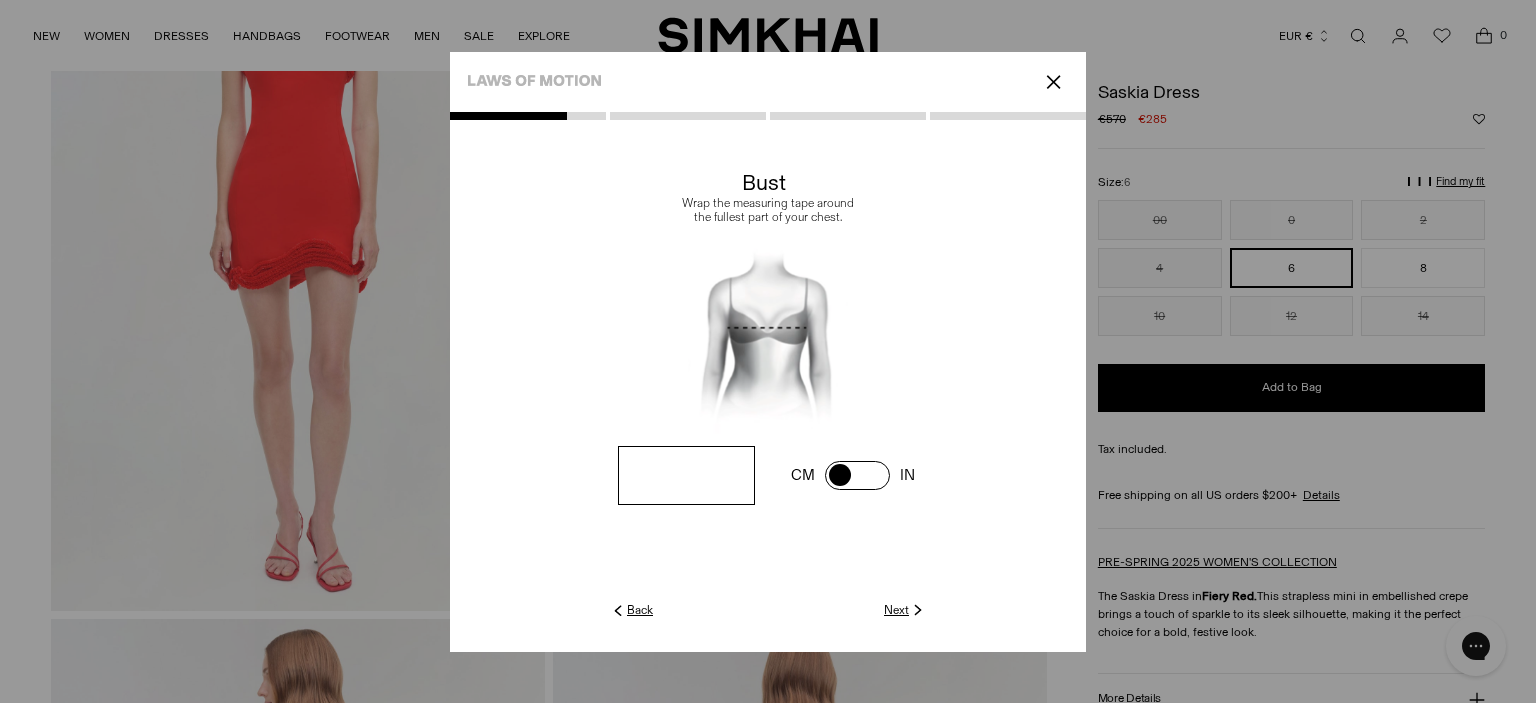 click on "Back" 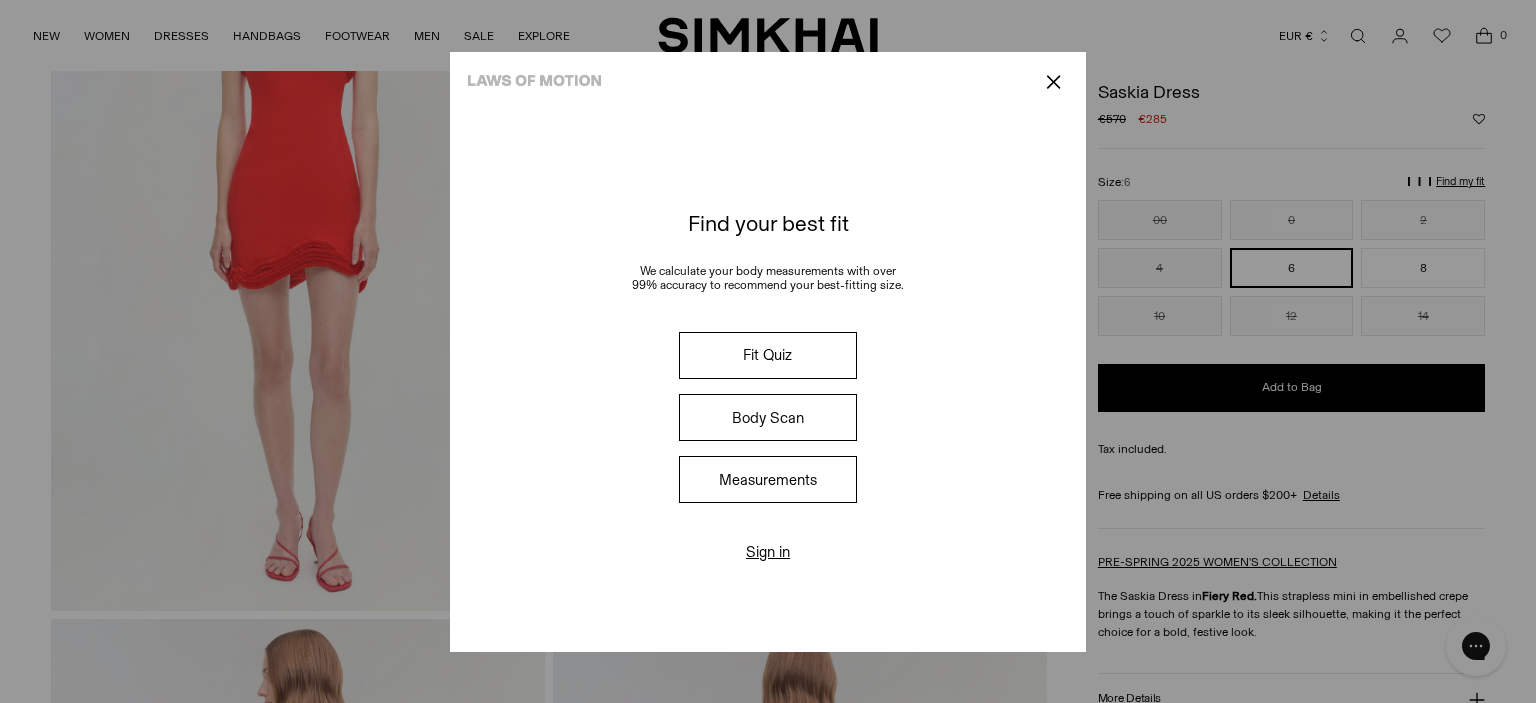 click on "Find your best fit
We calculate your body measurements with over 99% accuracy to recommend your best-fitting size.
Fit Quiz     Body Scan     Measurements
Sign in   My profile" at bounding box center [768, 382] 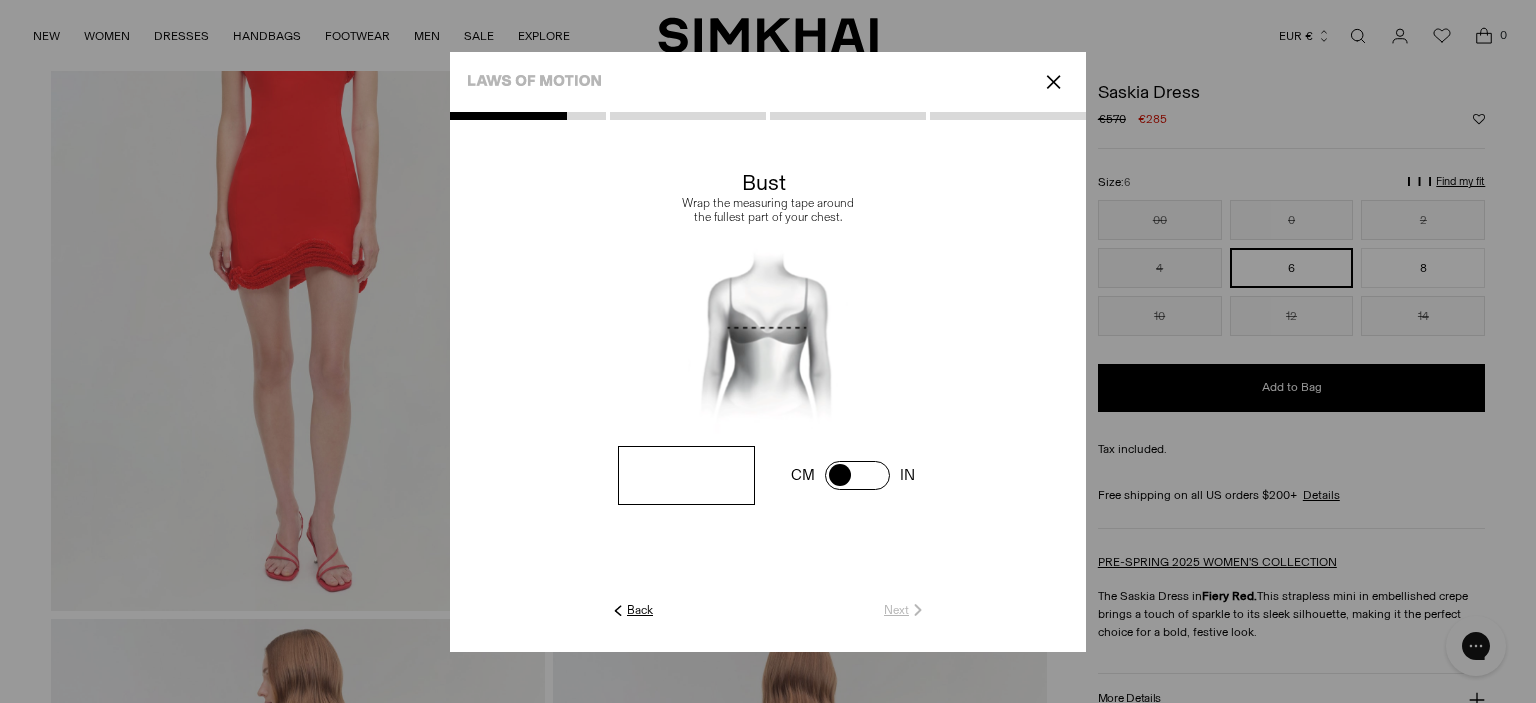 click at bounding box center [857, 475] 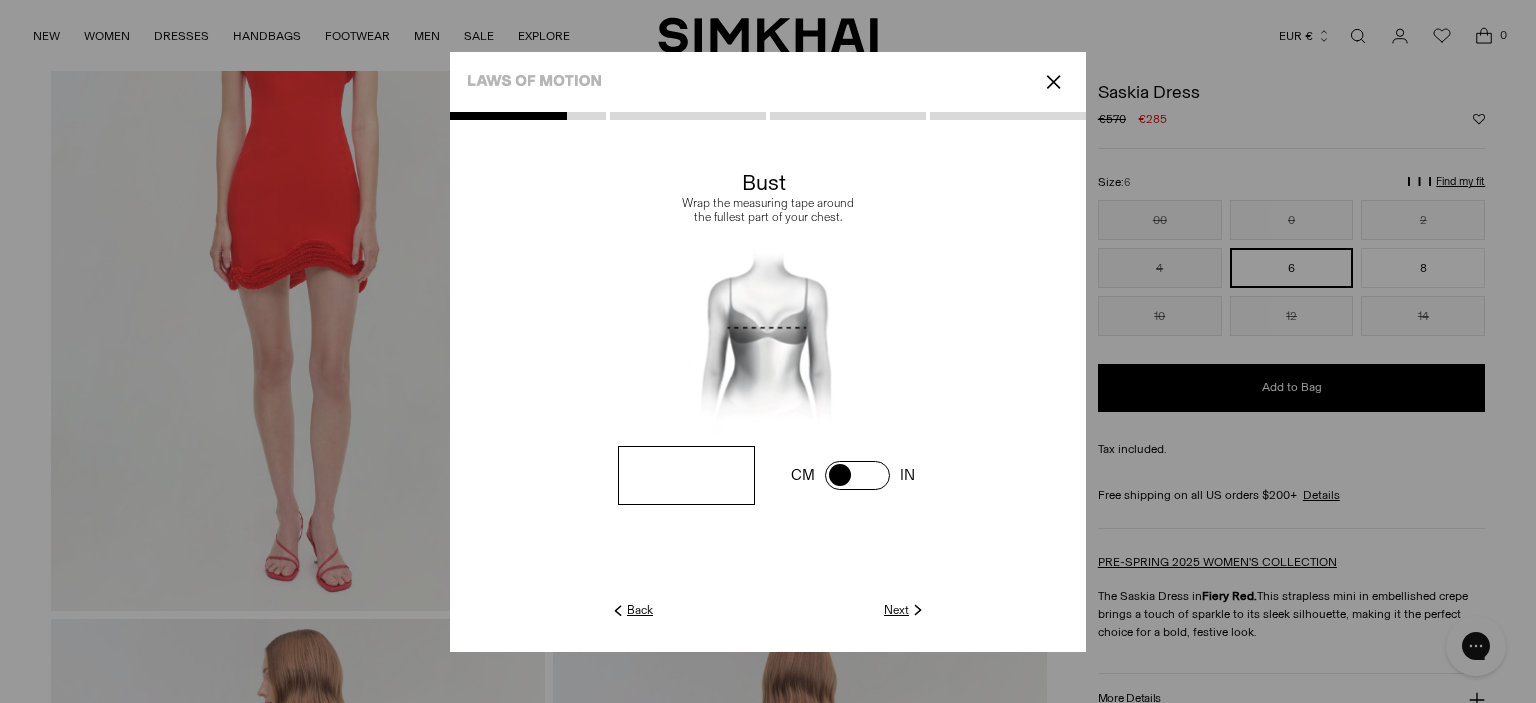 type on "**" 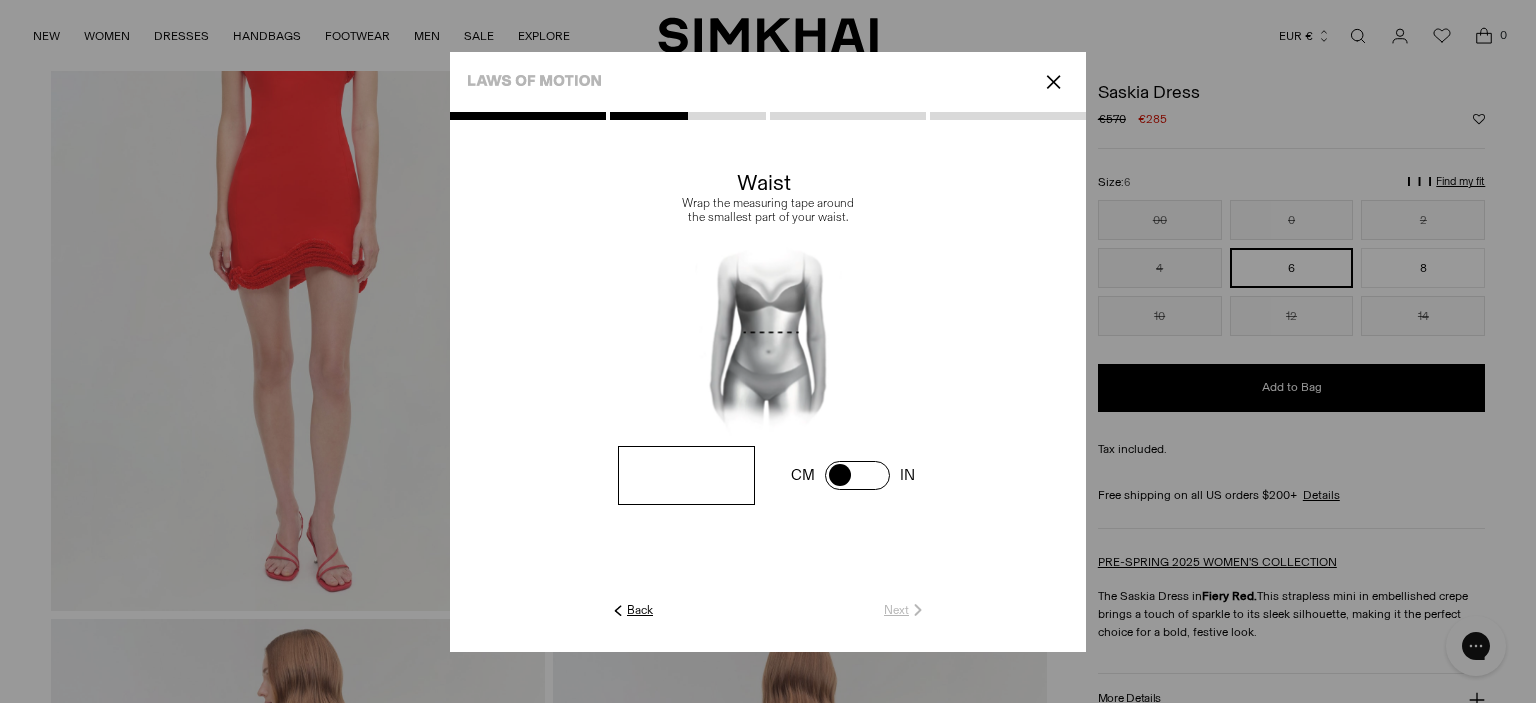 click at bounding box center [0, 0] 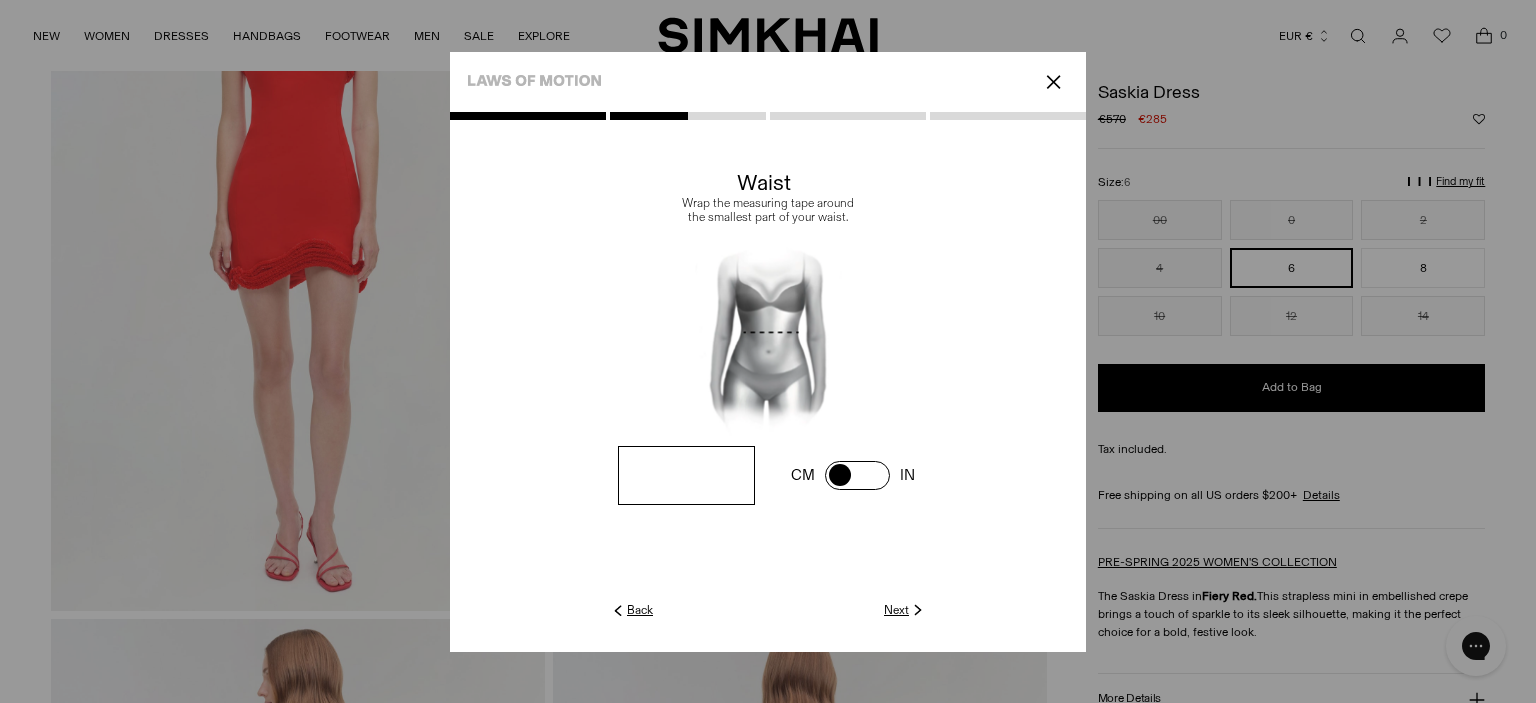 type on "**" 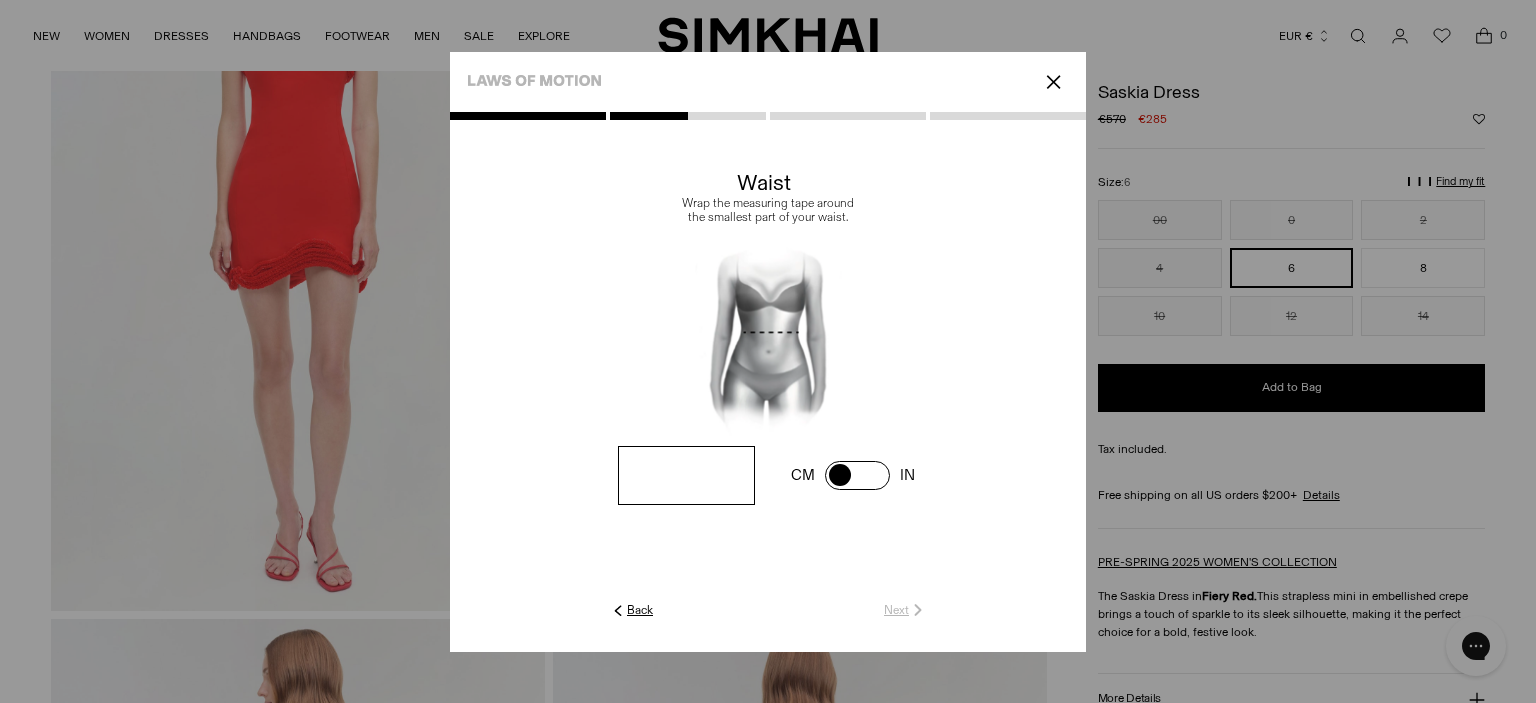 click 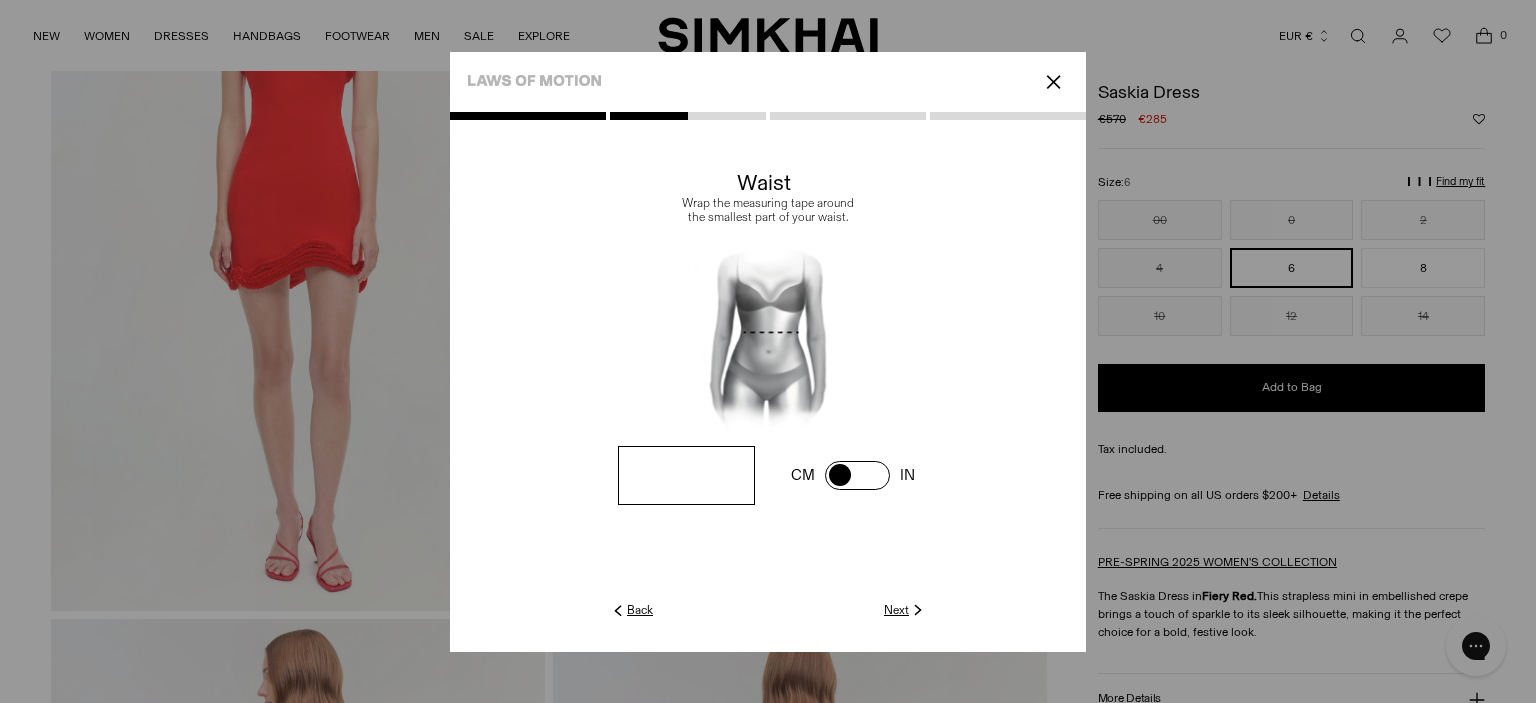 type on "**" 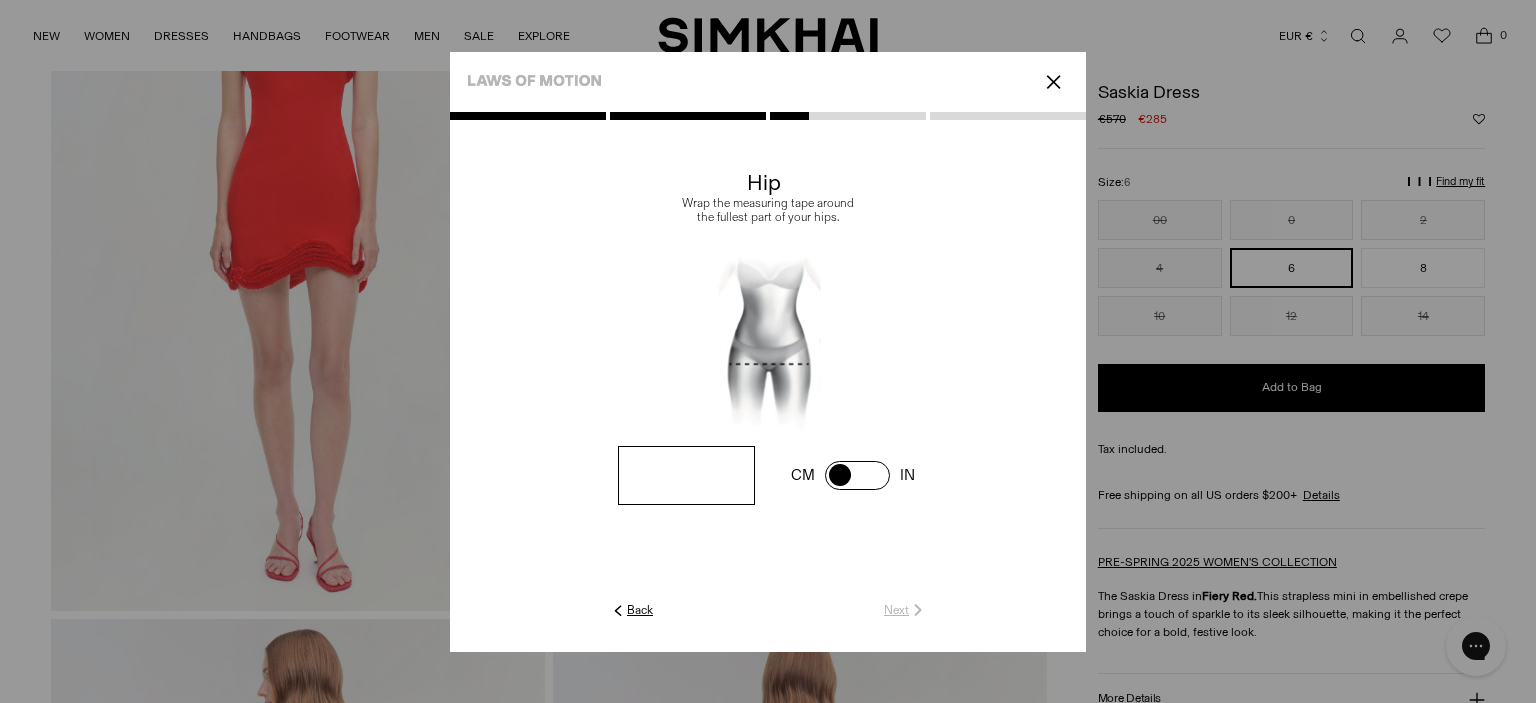 click at bounding box center (0, 0) 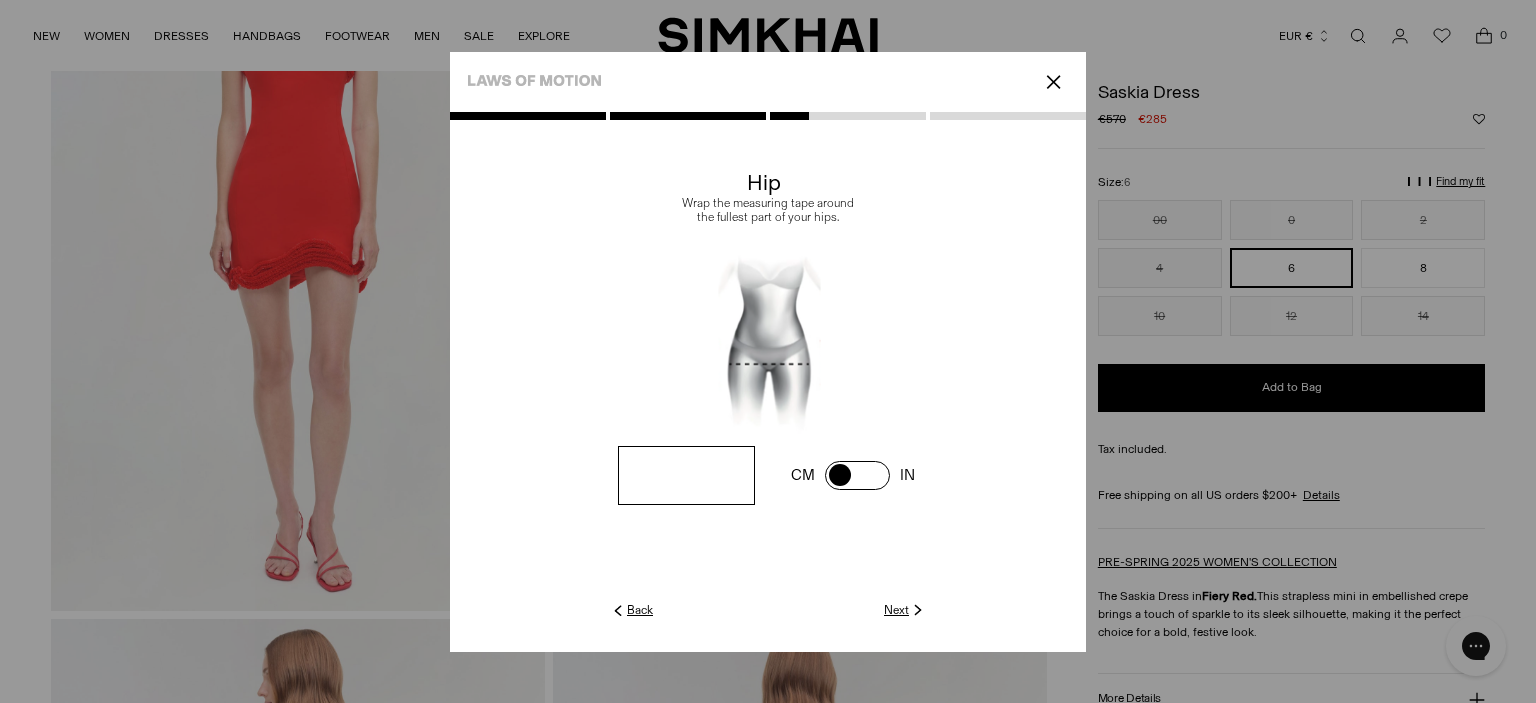 type on "**" 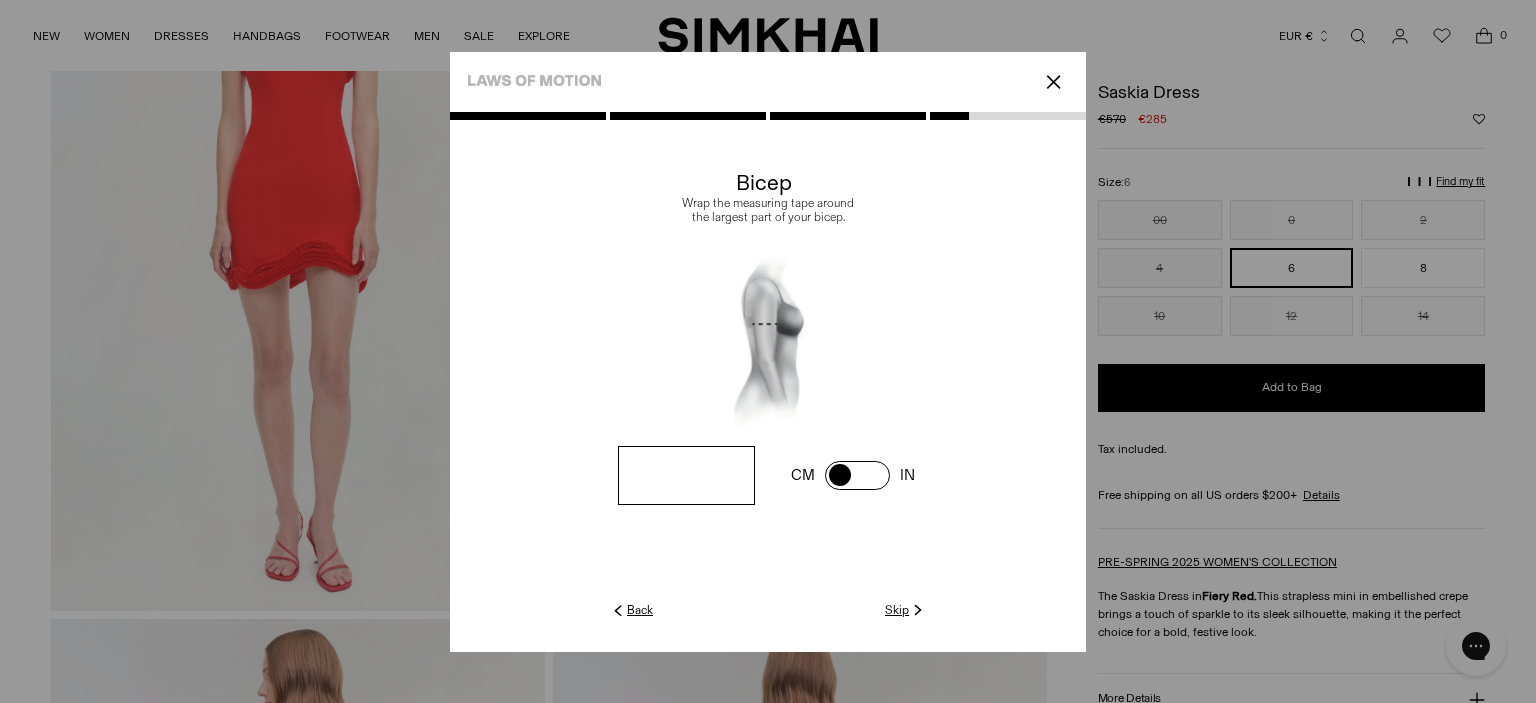 click at bounding box center (0, 0) 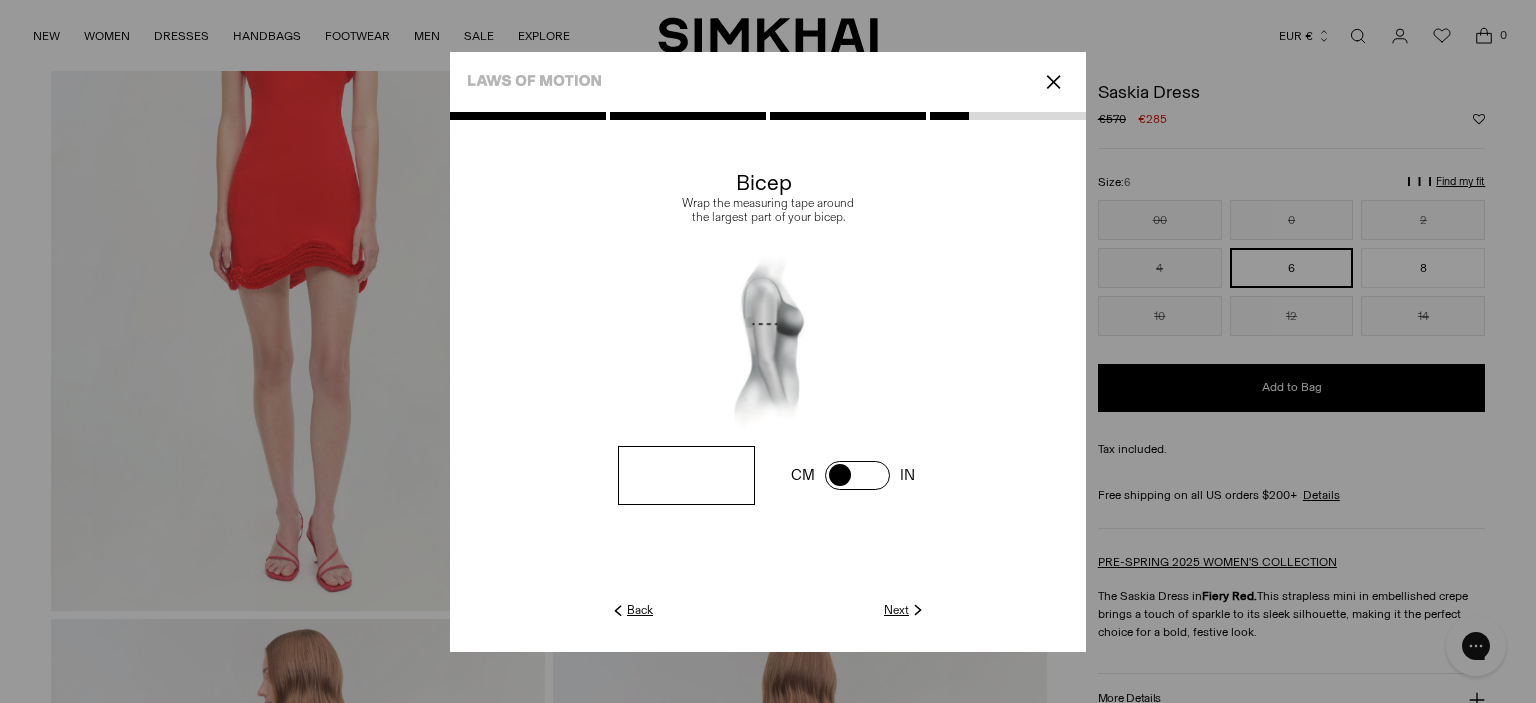 type on "**" 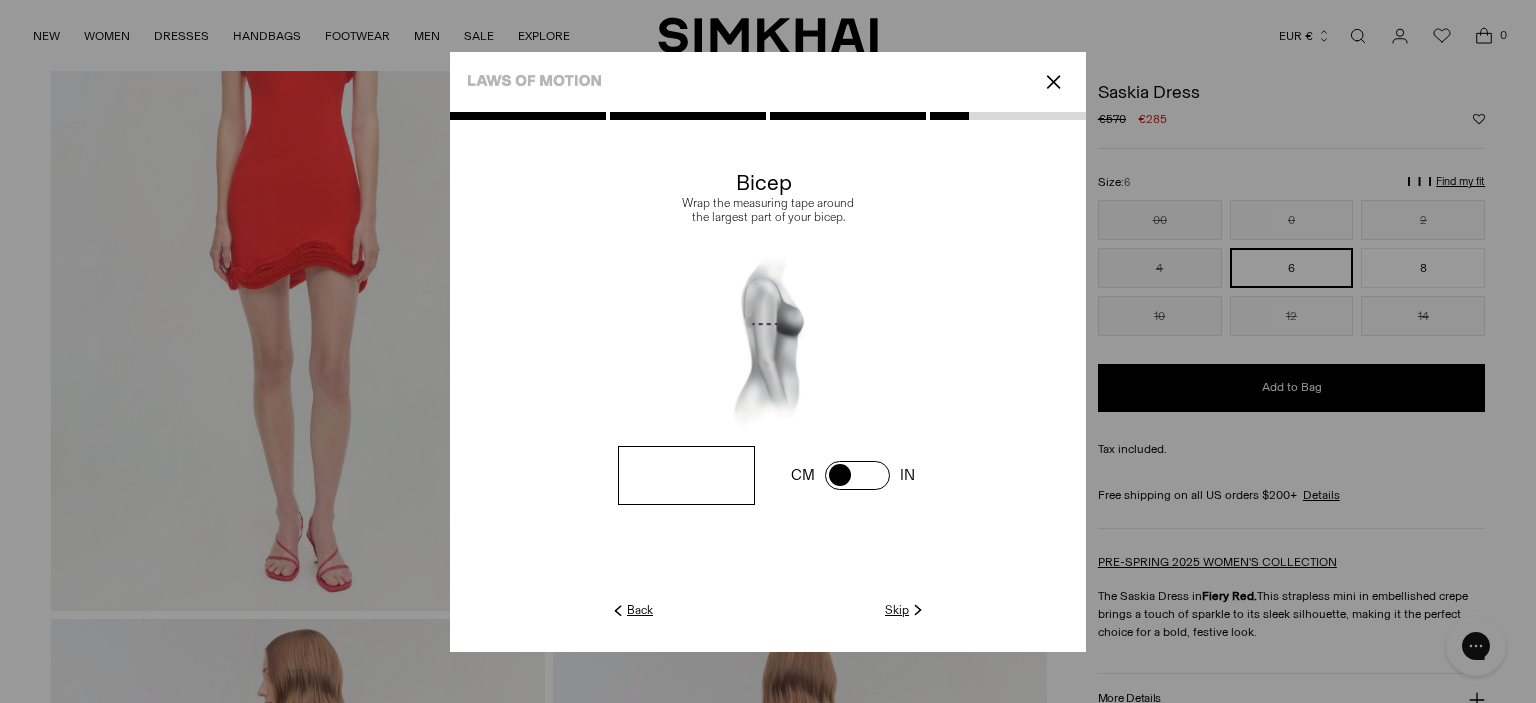 click at bounding box center [0, 0] 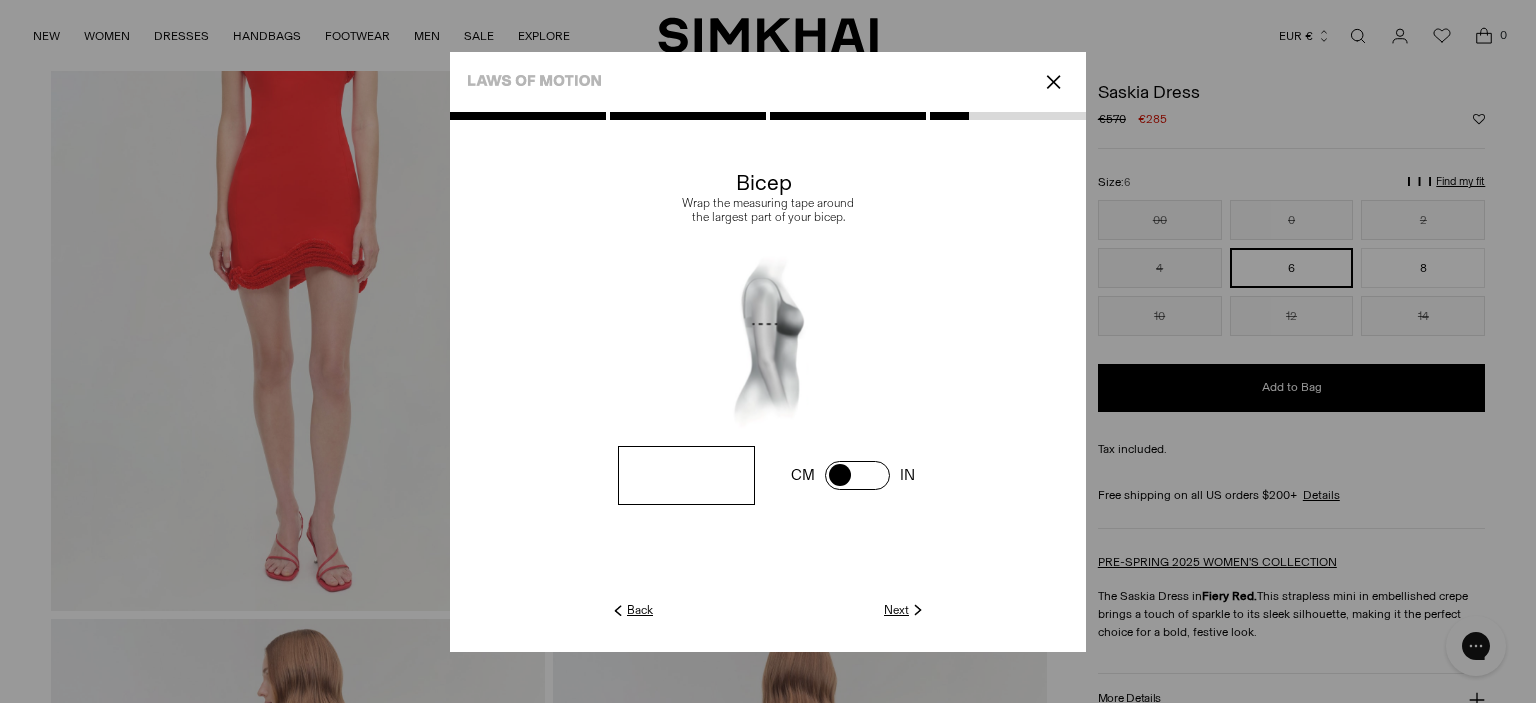 type on "**" 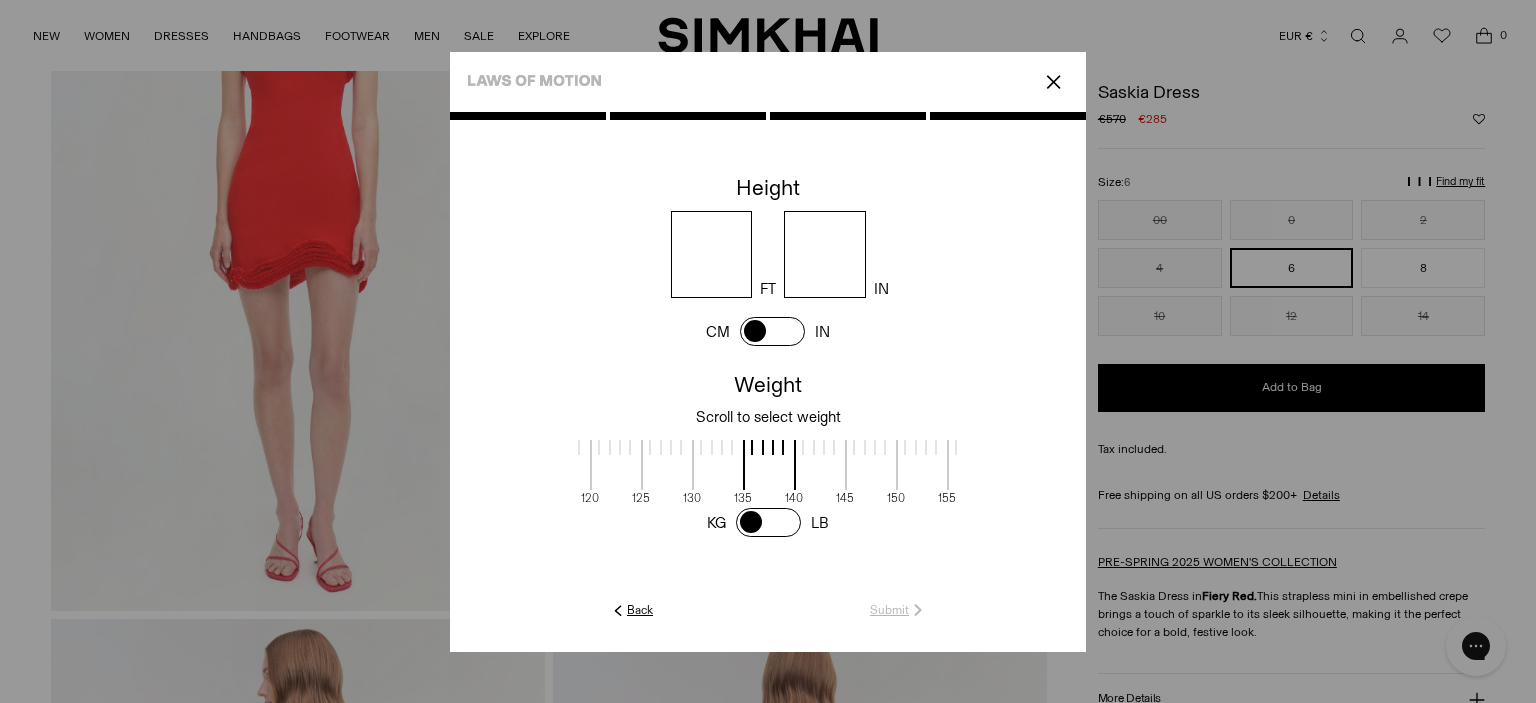 click at bounding box center [712, 254] 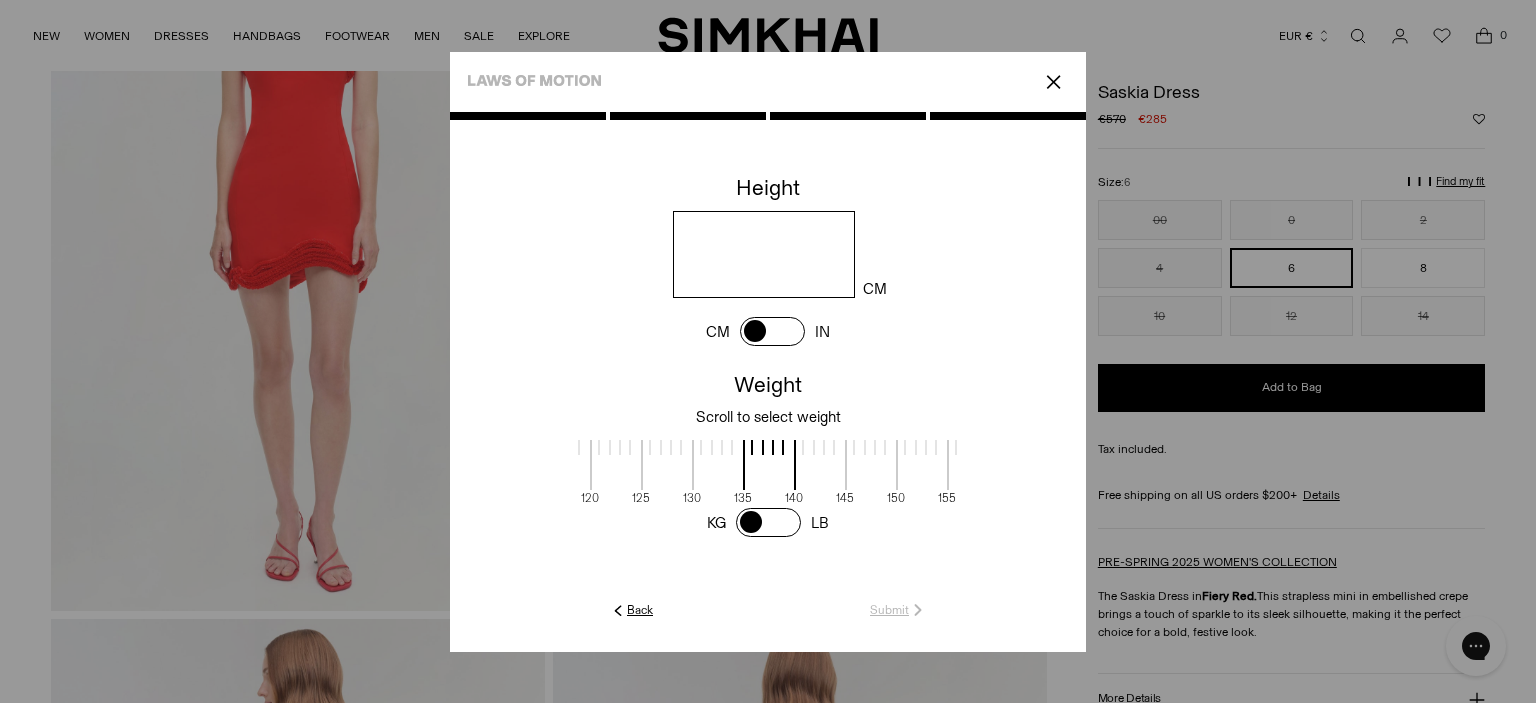 click at bounding box center [763, 254] 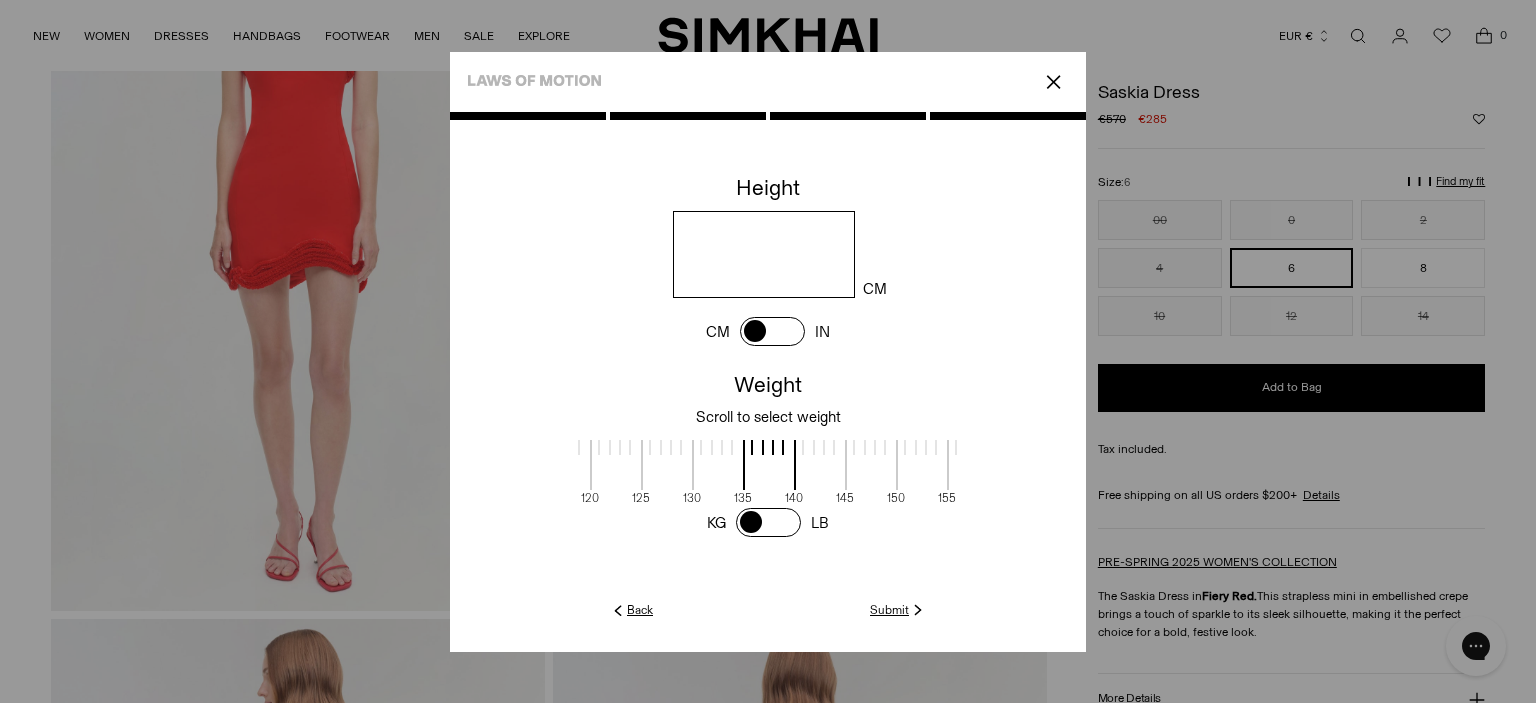 type on "***" 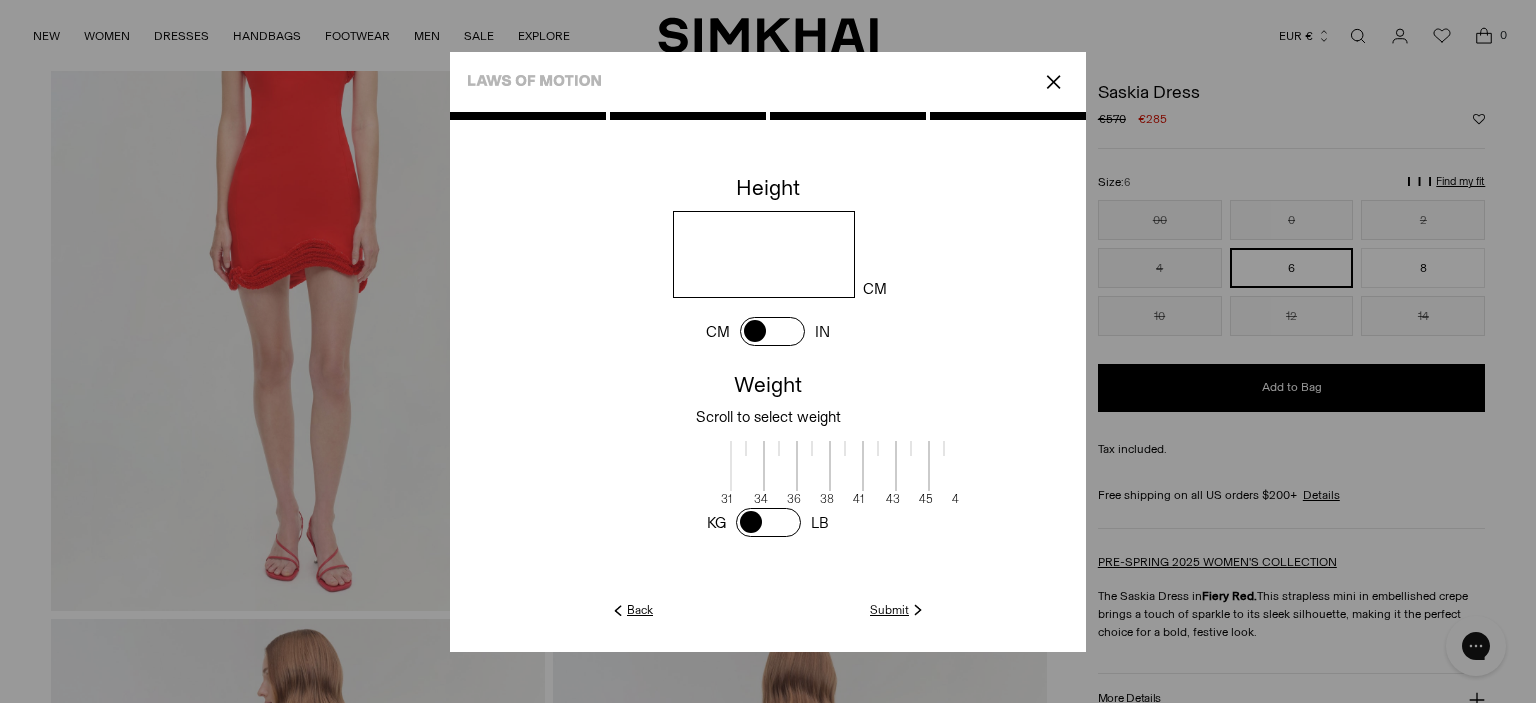 scroll, scrollTop: 1, scrollLeft: 407, axis: both 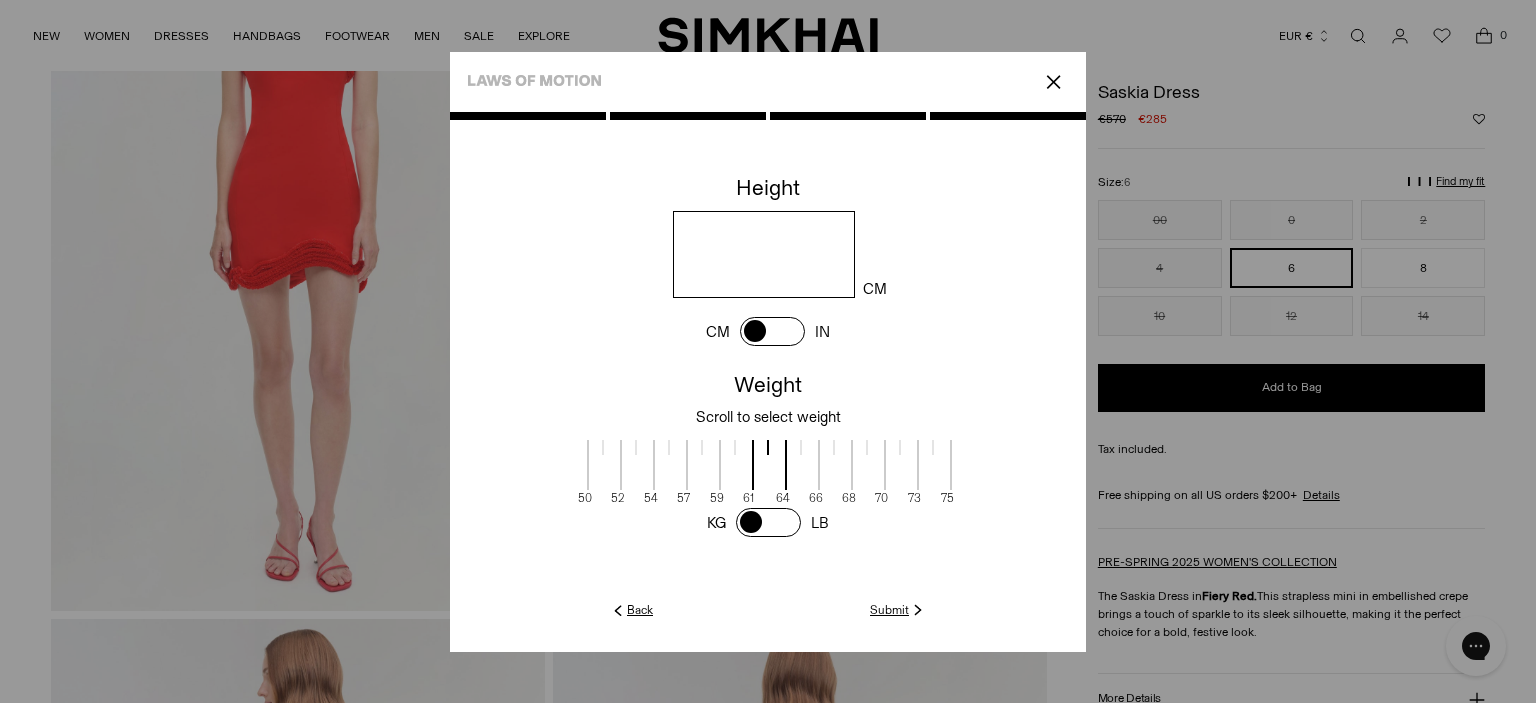 click at bounding box center [702, 471] 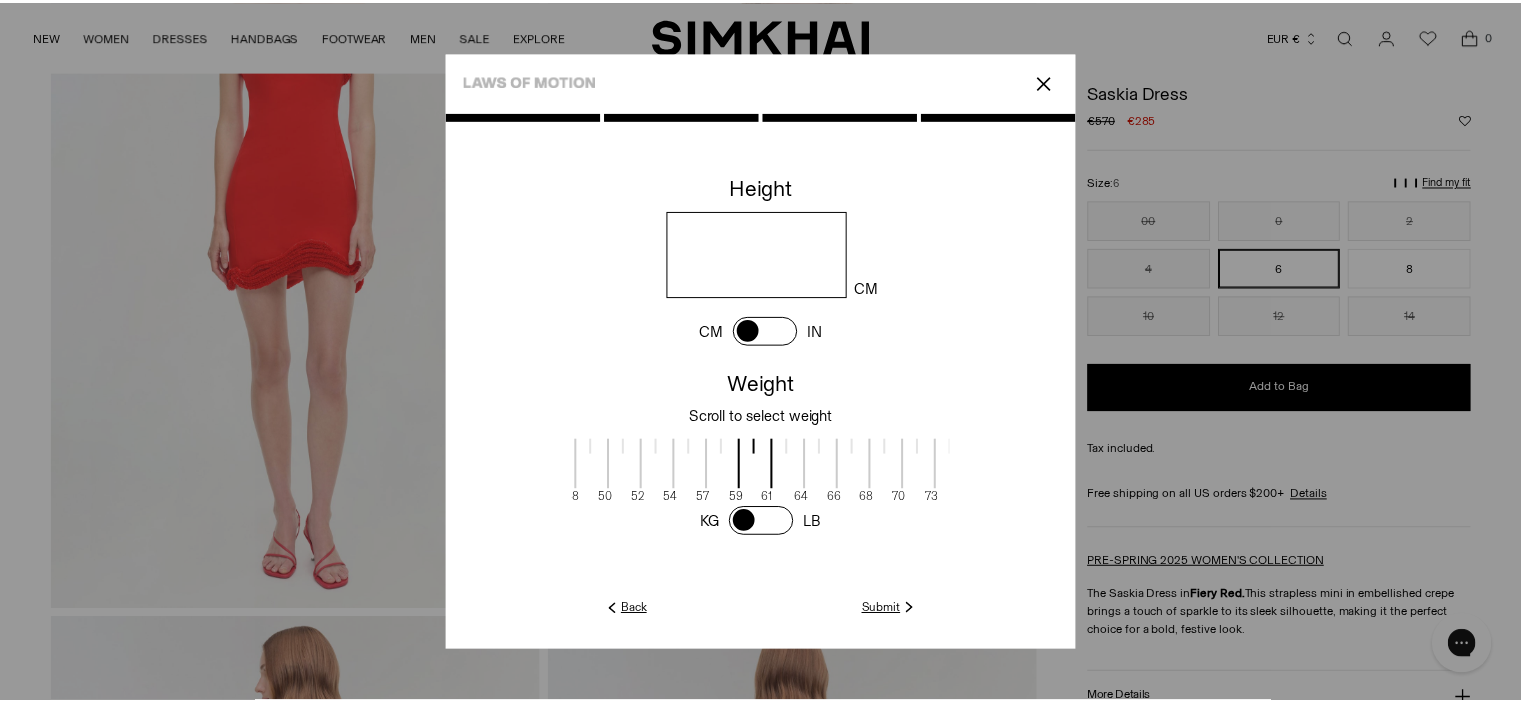 scroll, scrollTop: 1, scrollLeft: 380, axis: both 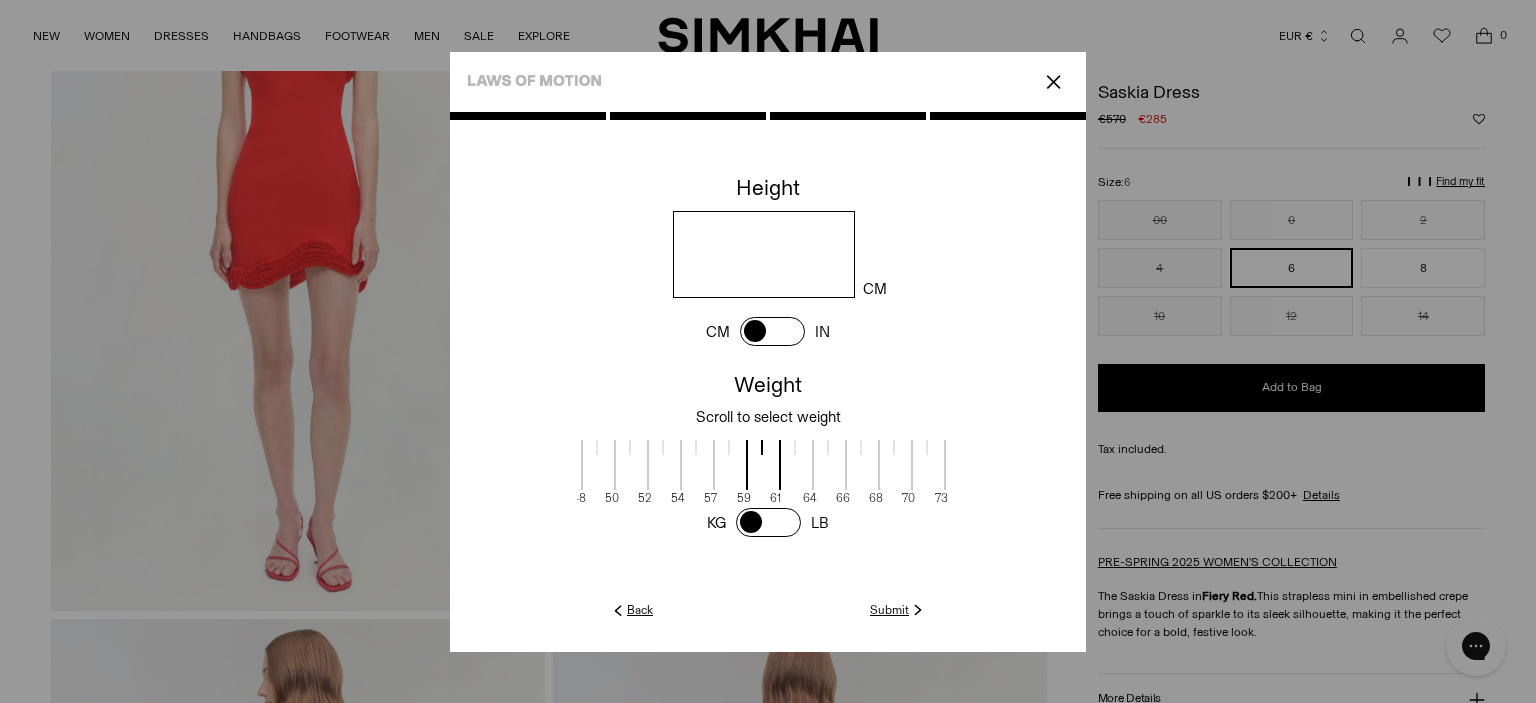 drag, startPoint x: 760, startPoint y: 475, endPoint x: 785, endPoint y: 475, distance: 25 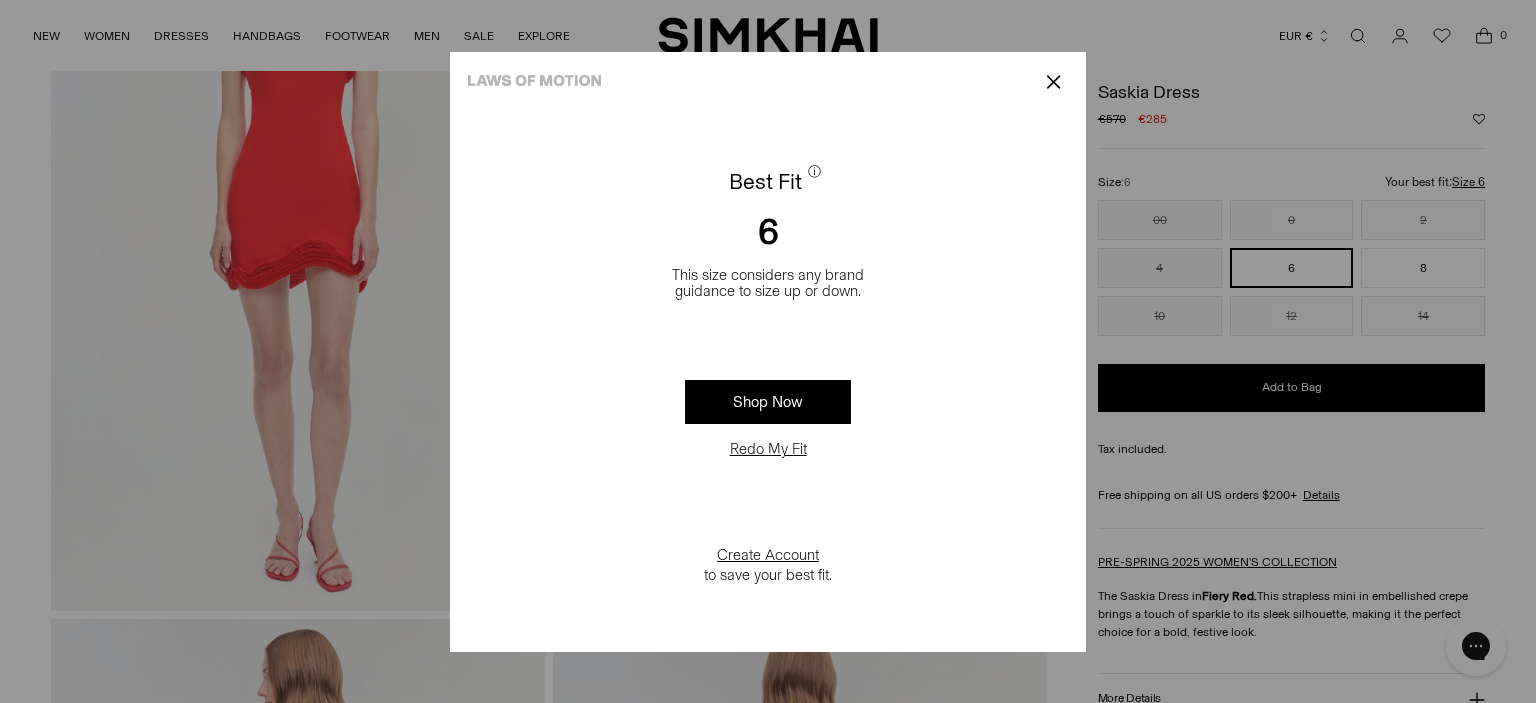 click on "✕" at bounding box center [1053, 82] 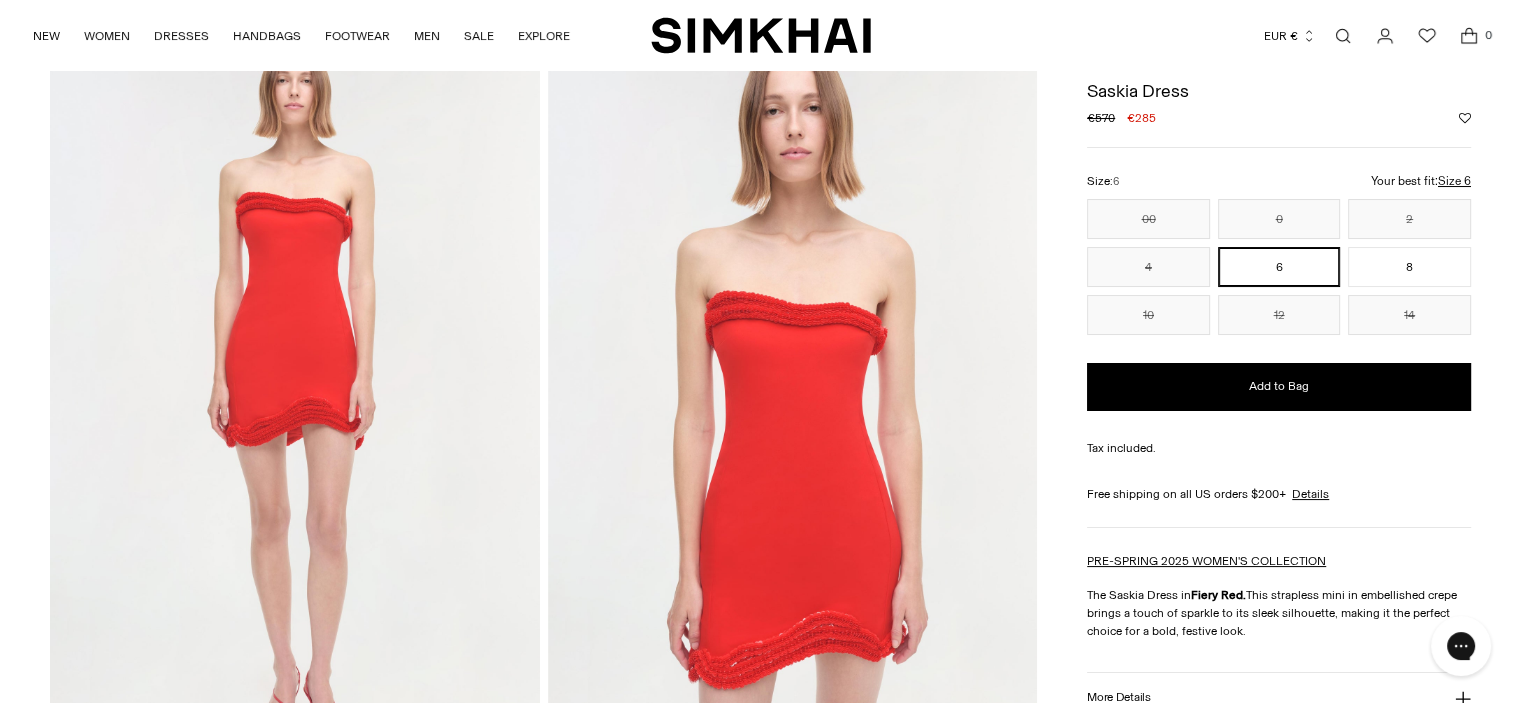 scroll, scrollTop: 110, scrollLeft: 0, axis: vertical 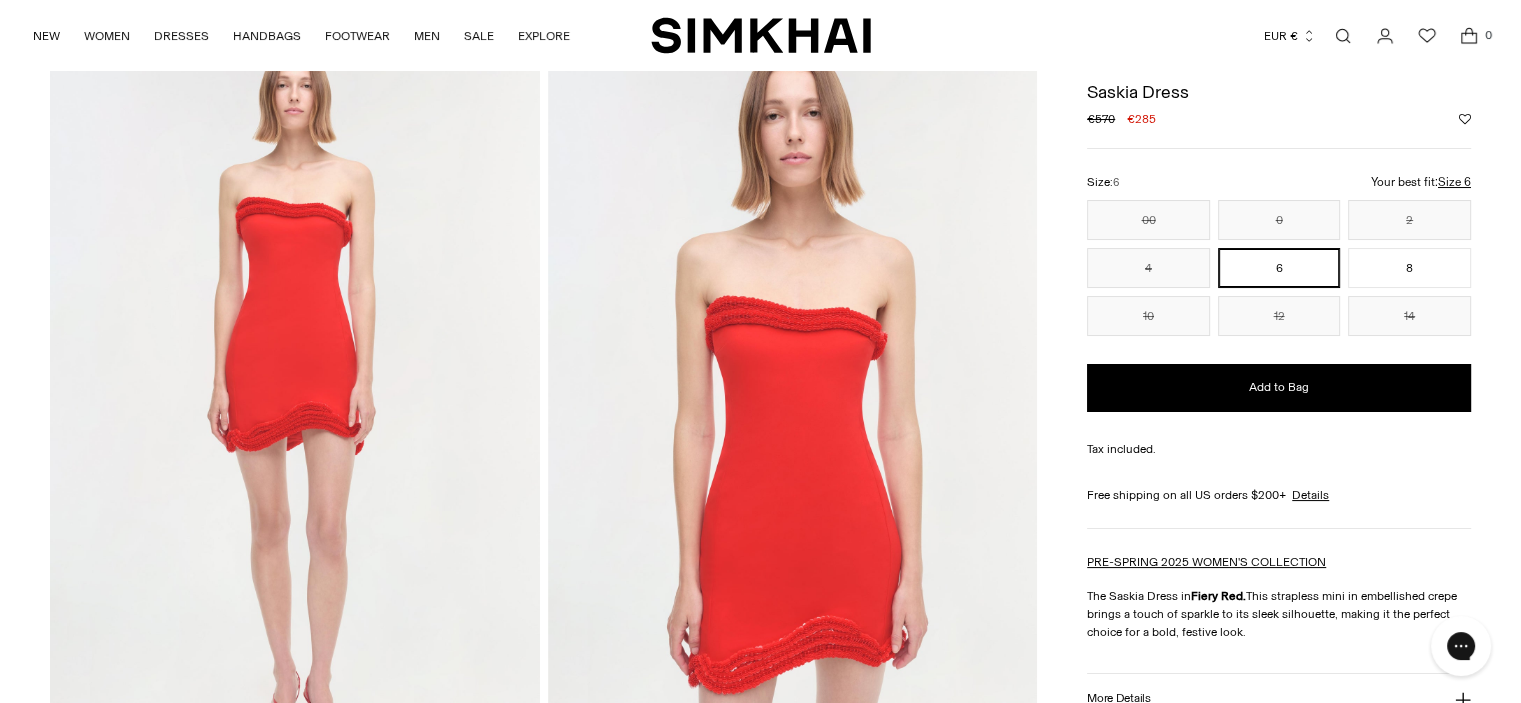 click at bounding box center [294, 402] 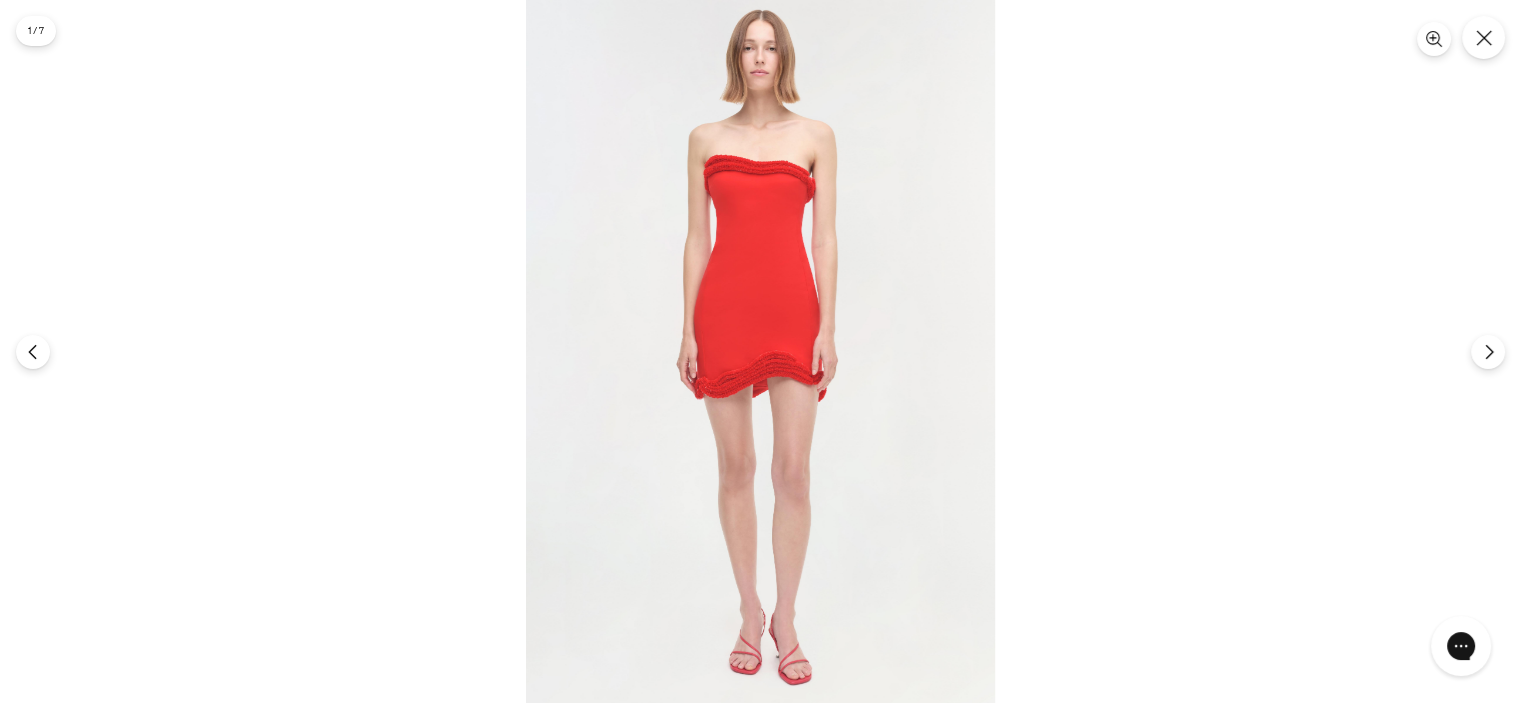 click at bounding box center [760, 351] 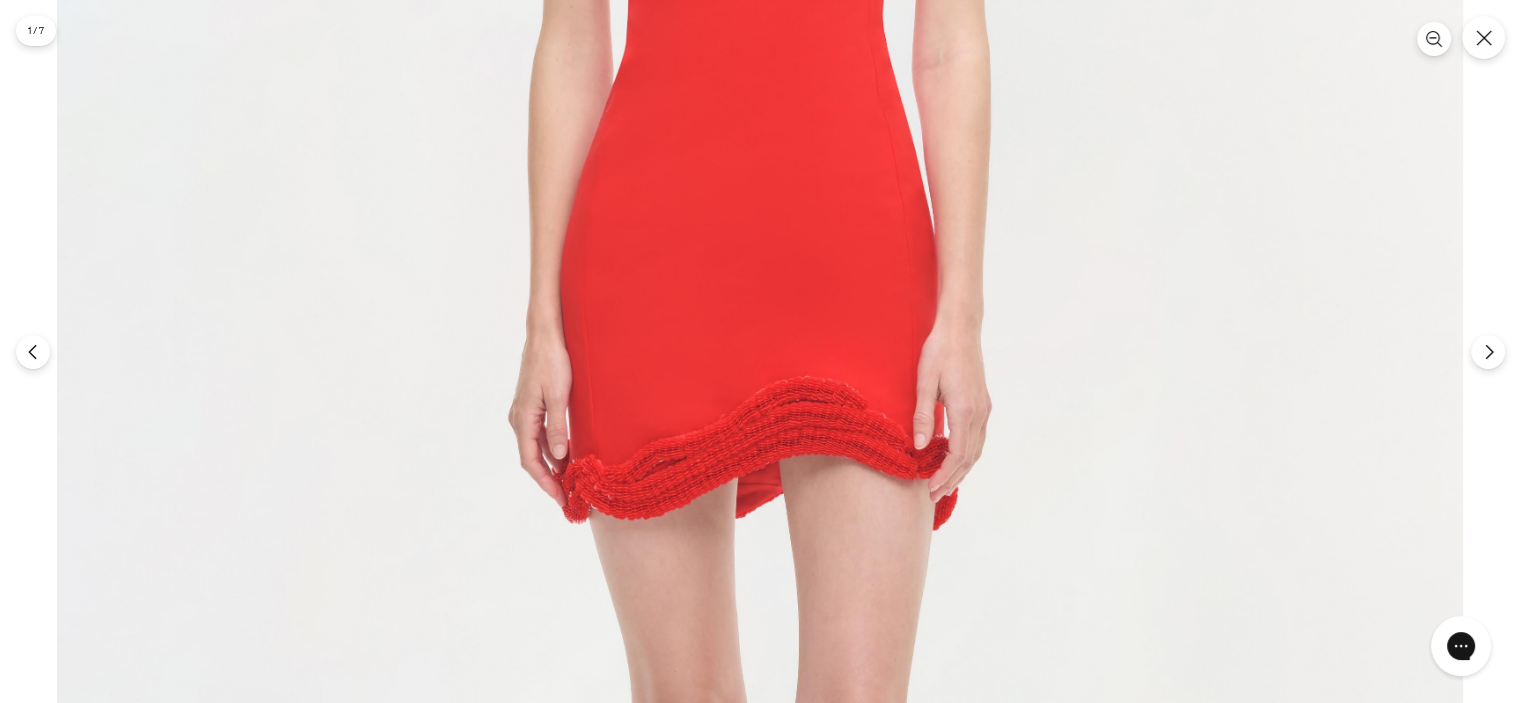 click at bounding box center (760, 379) 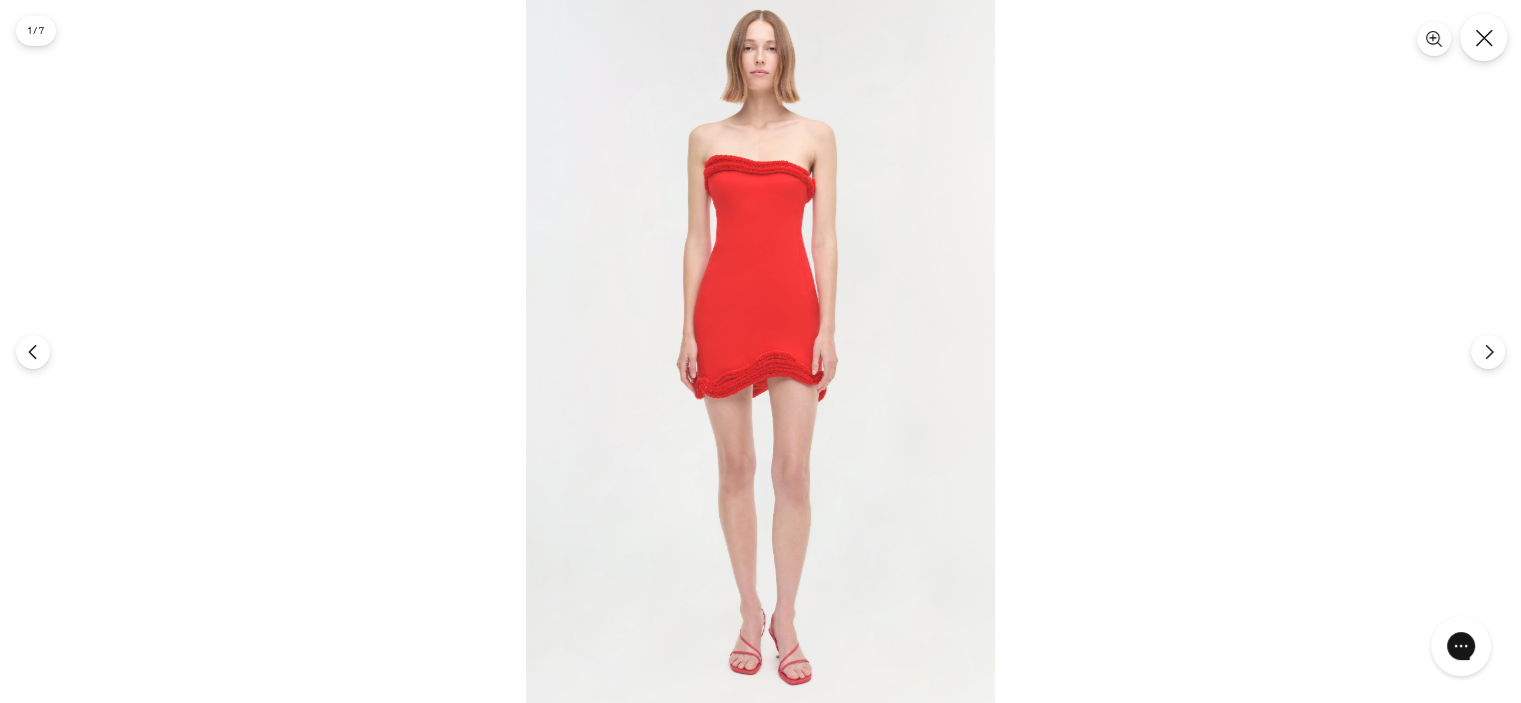 click 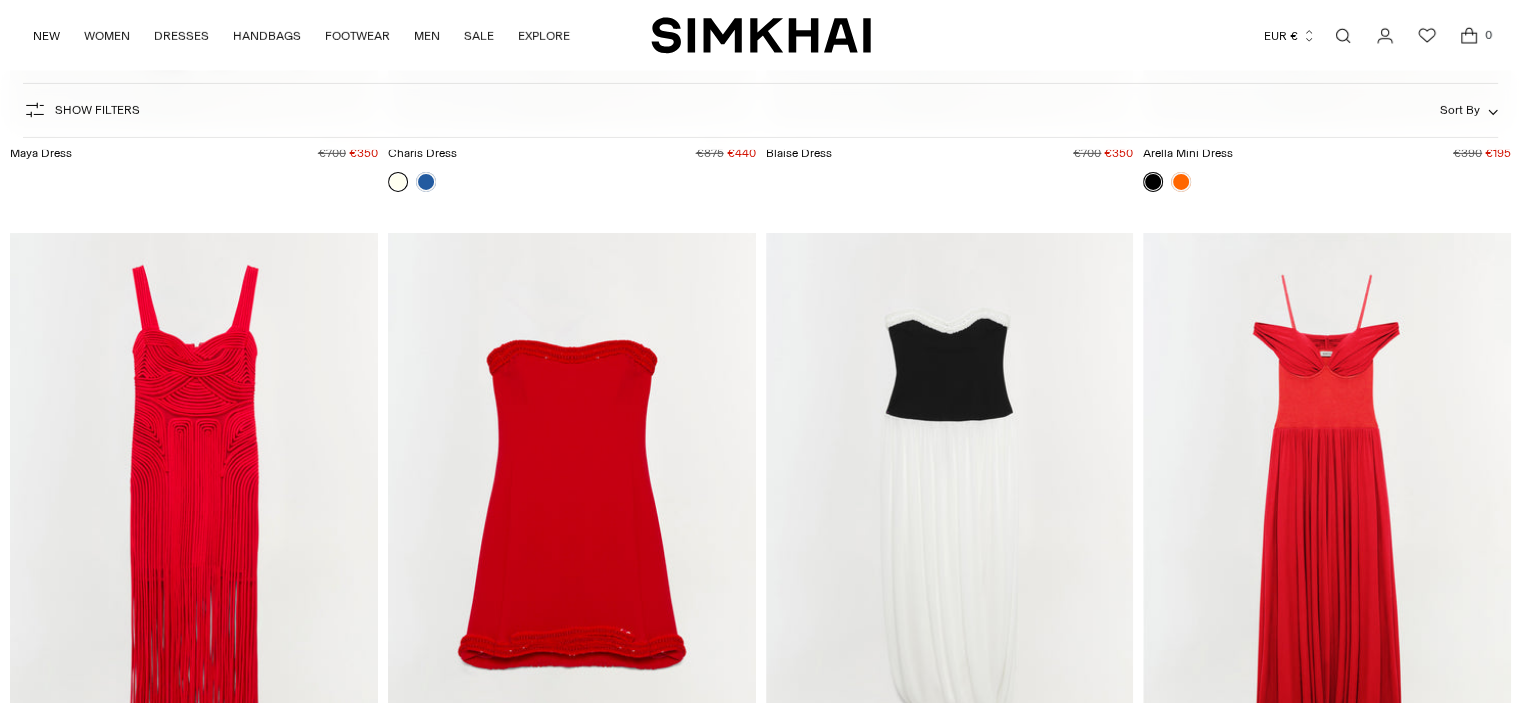 scroll, scrollTop: 6612, scrollLeft: 0, axis: vertical 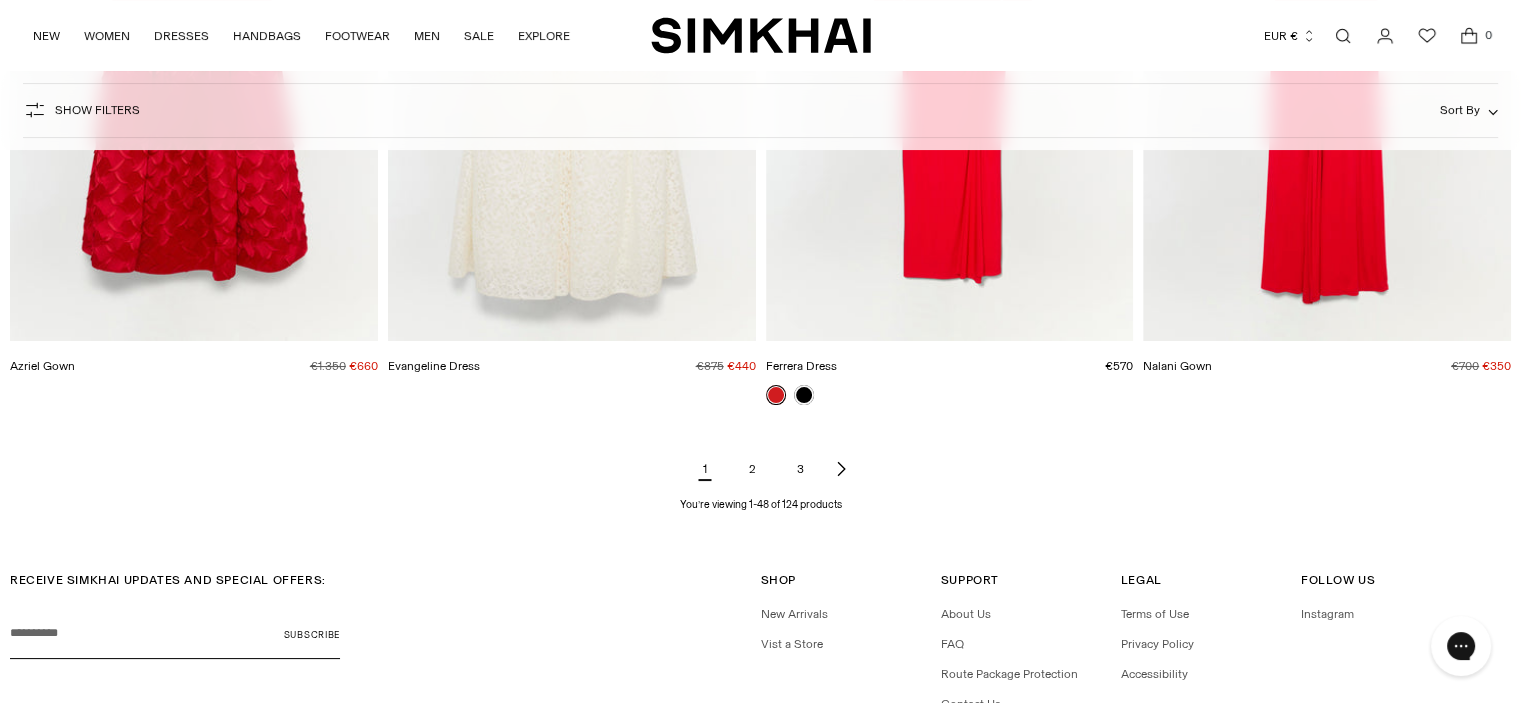 click on "2" at bounding box center [753, 469] 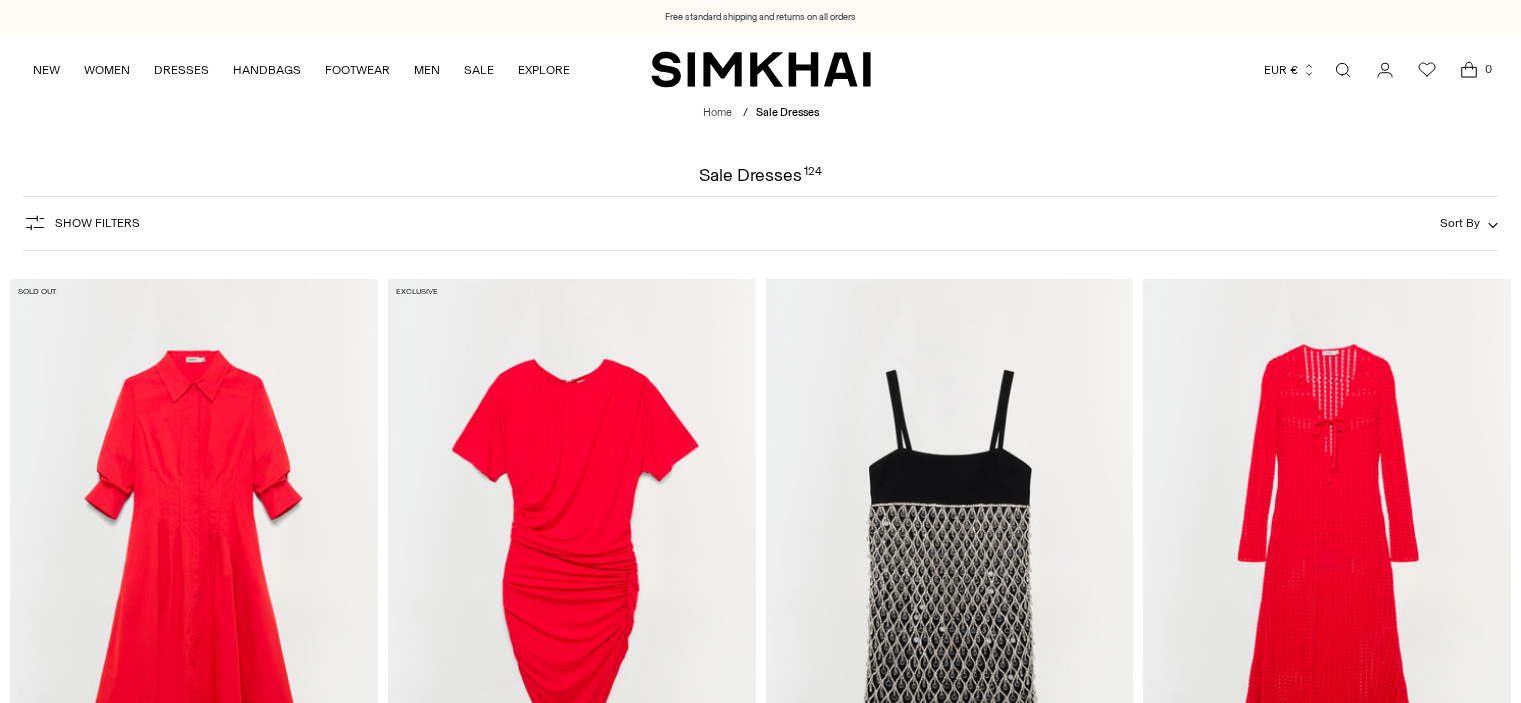 scroll, scrollTop: 0, scrollLeft: 0, axis: both 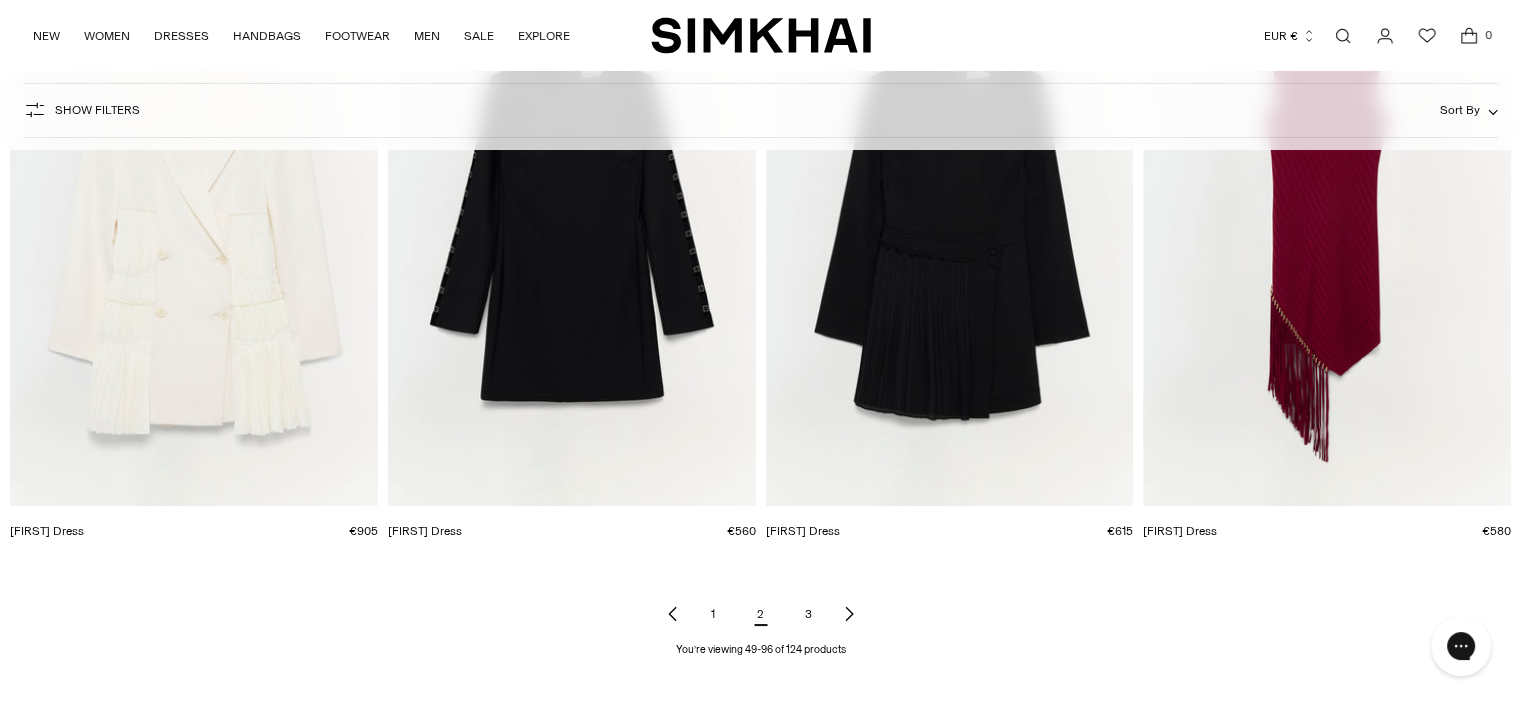 click on "3" at bounding box center (809, 614) 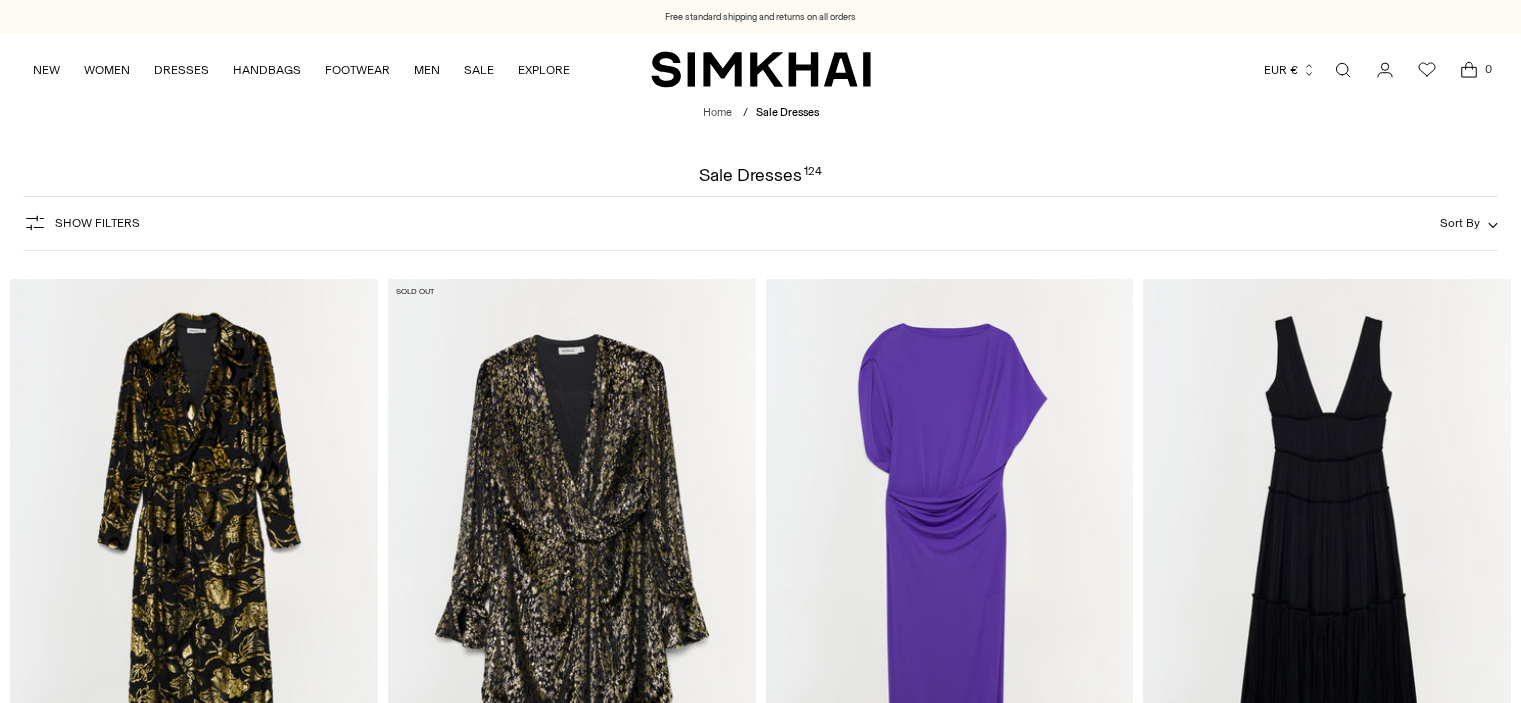 scroll, scrollTop: 0, scrollLeft: 0, axis: both 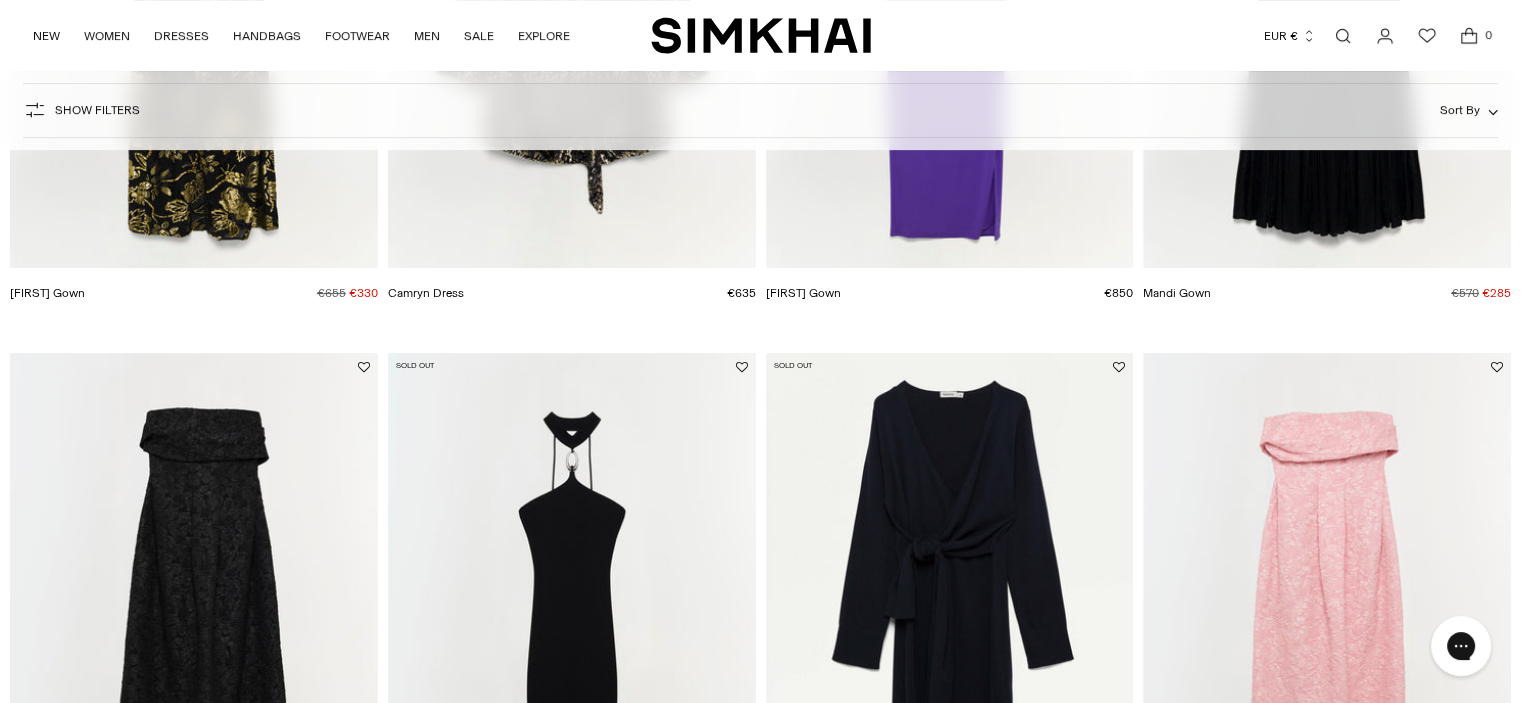 drag, startPoint x: 1535, startPoint y: 85, endPoint x: 1535, endPoint y: 157, distance: 72 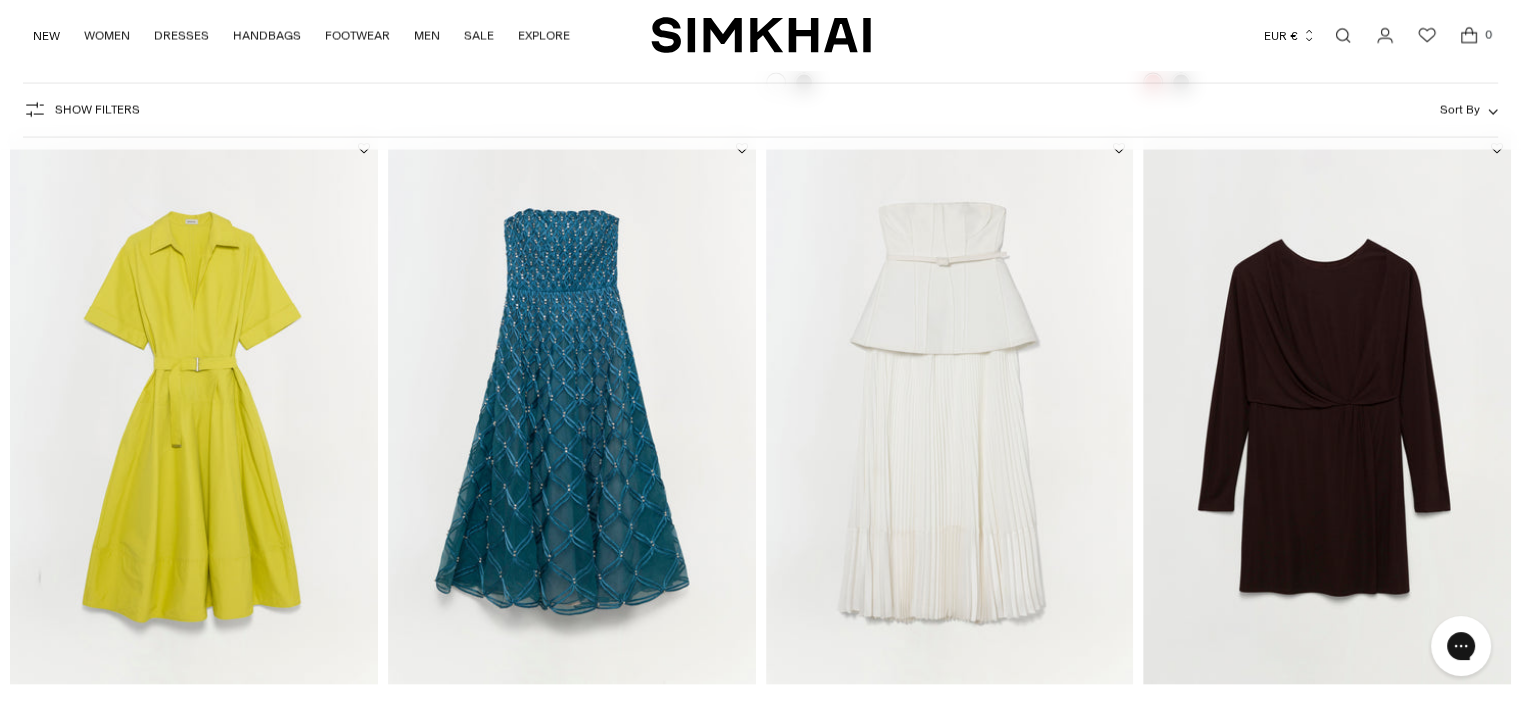 scroll, scrollTop: 4550, scrollLeft: 0, axis: vertical 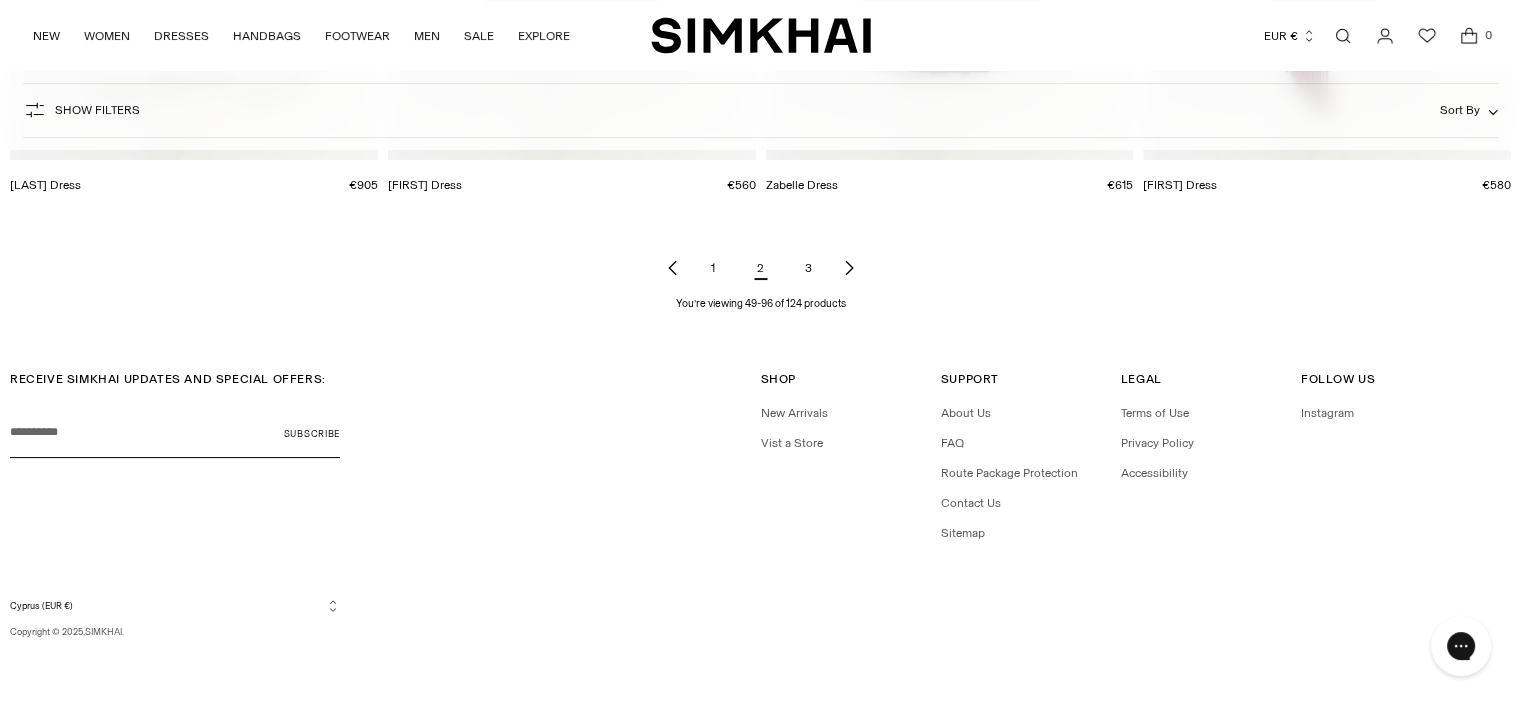 click on "1" at bounding box center (713, 268) 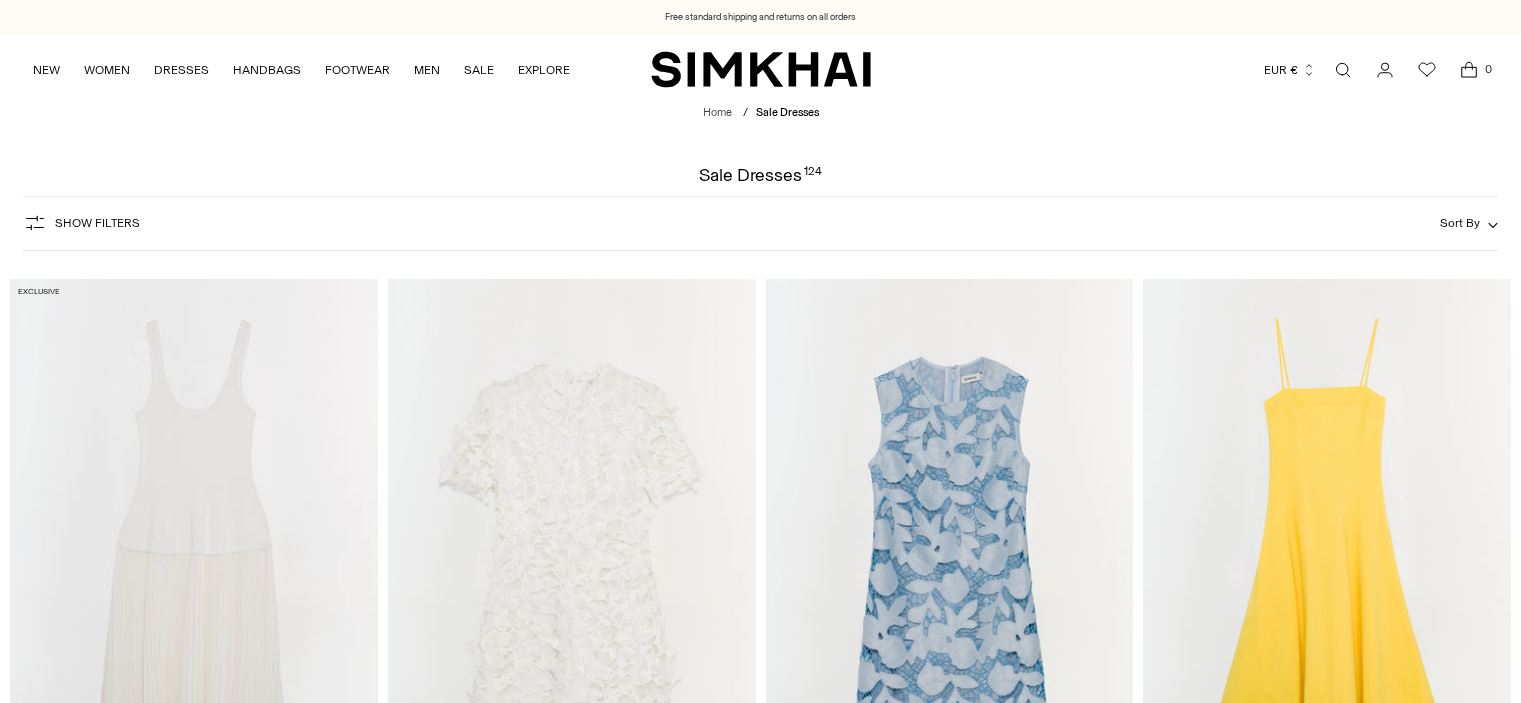 scroll, scrollTop: 0, scrollLeft: 0, axis: both 